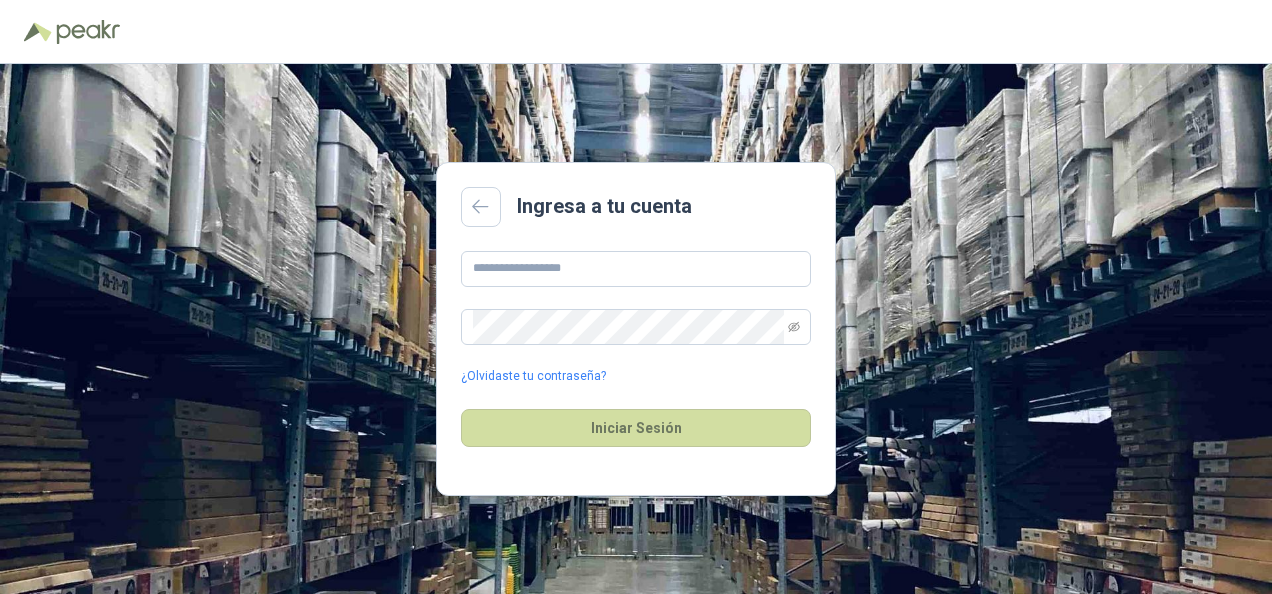 scroll, scrollTop: 0, scrollLeft: 0, axis: both 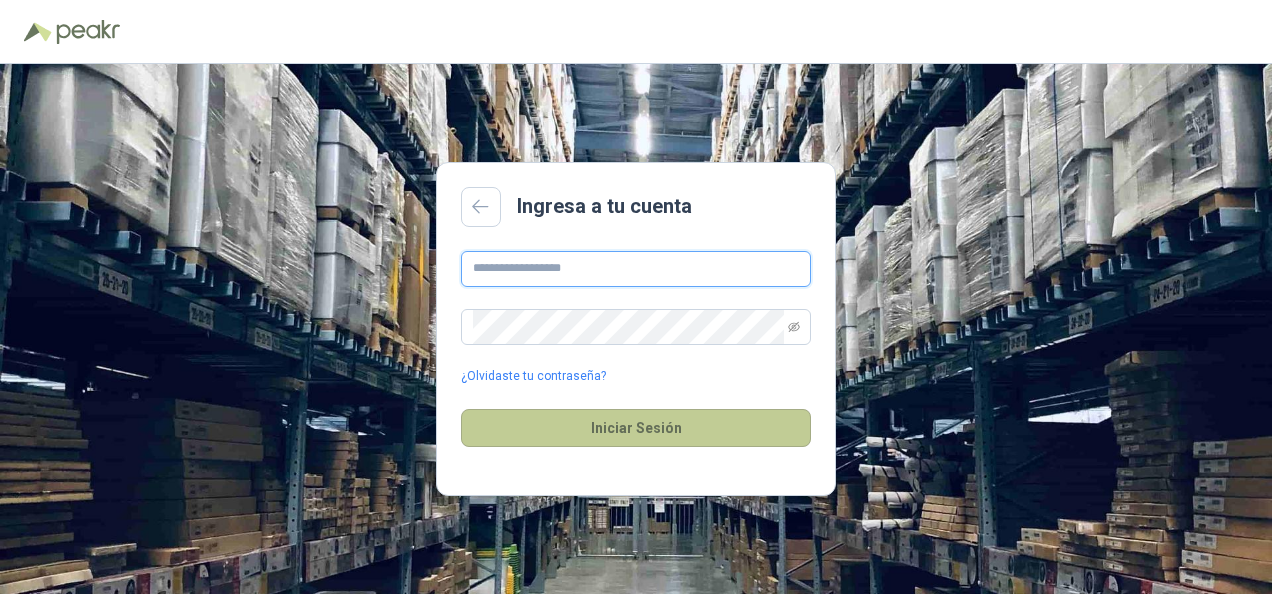 type on "**********" 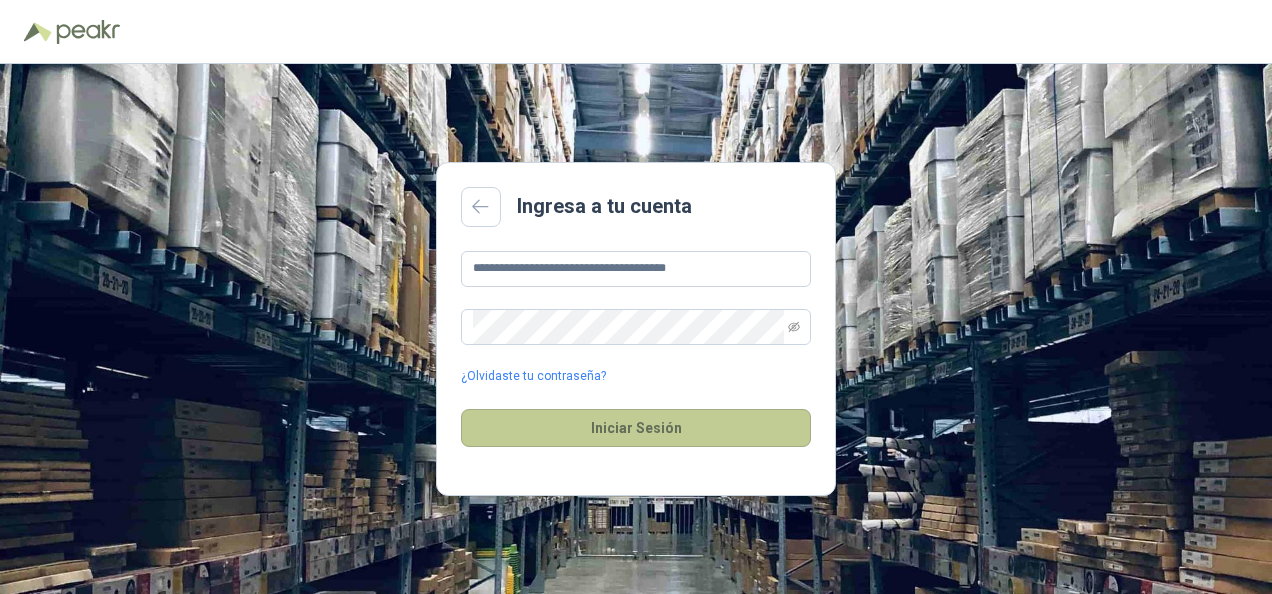 click on "Iniciar Sesión" at bounding box center (636, 428) 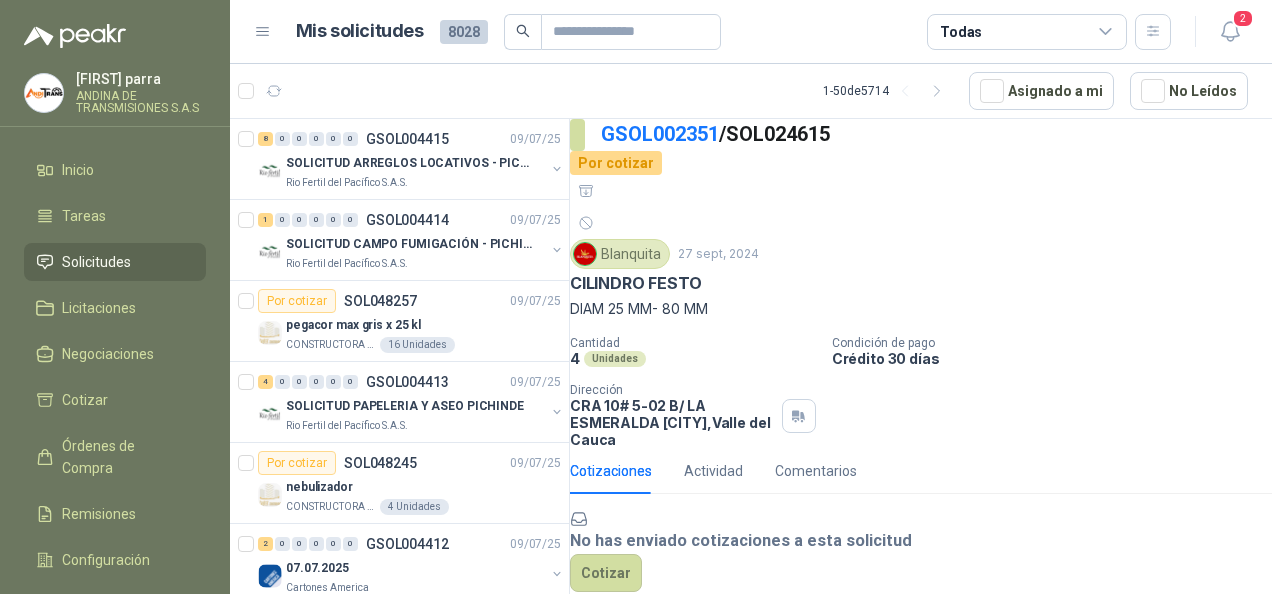 click on "Todas" at bounding box center (1027, 32) 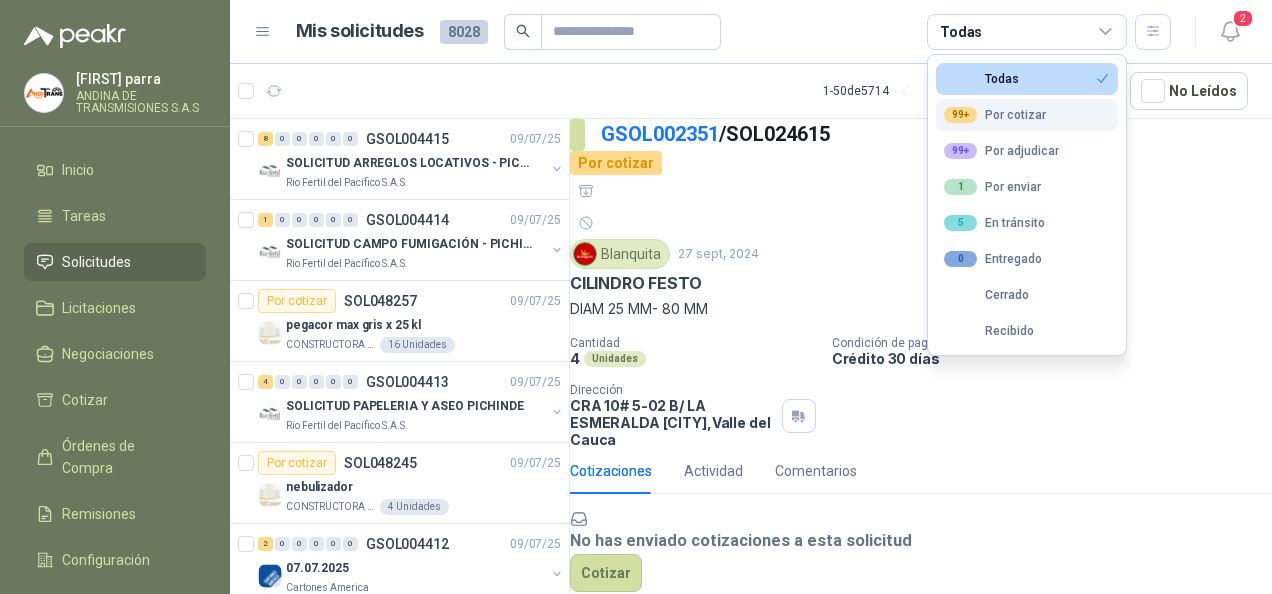 click on "99+ Por cotizar" at bounding box center (1027, 79) 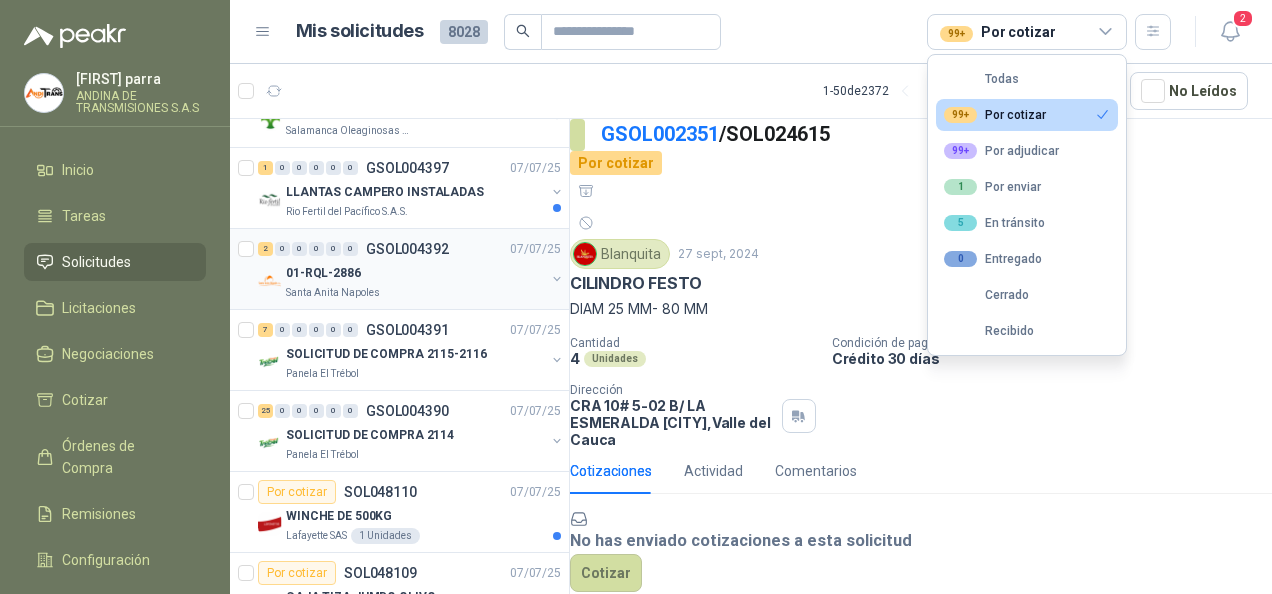 scroll, scrollTop: 1600, scrollLeft: 0, axis: vertical 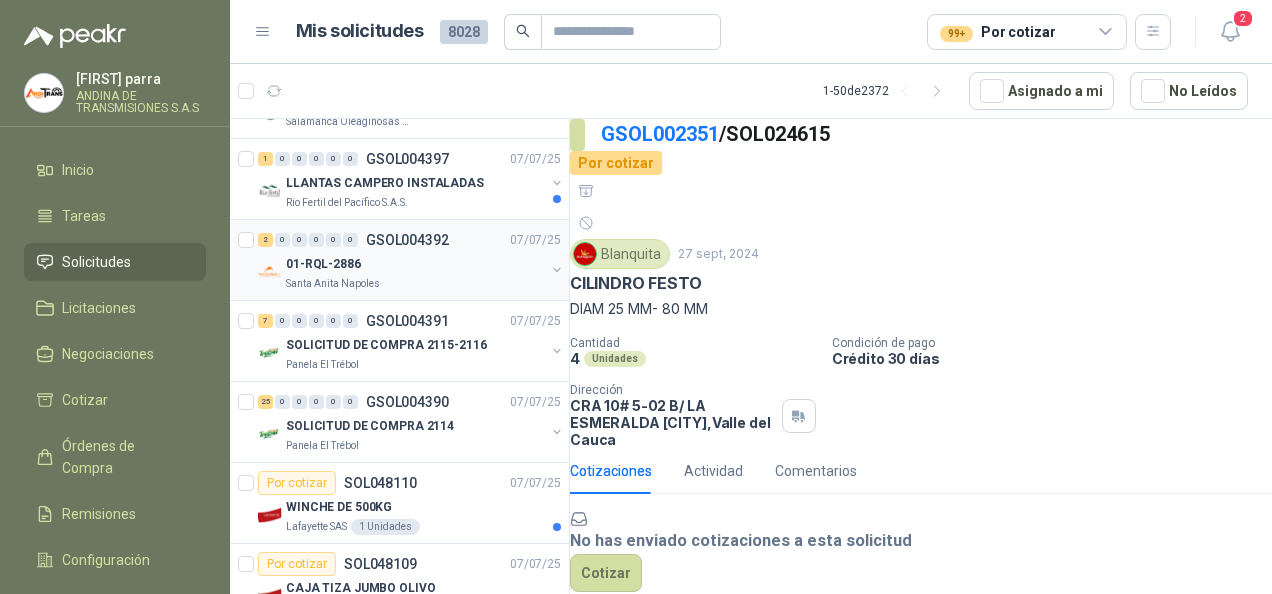 click on "01-RQL-2886" at bounding box center (415, 264) 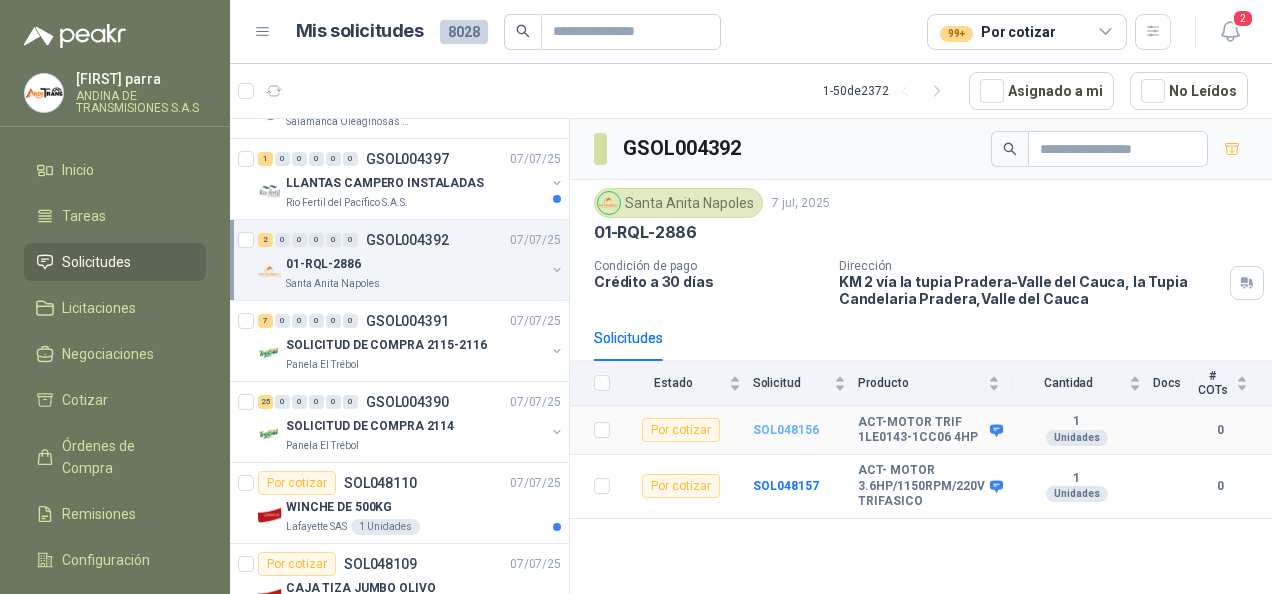 click on "SOL048156" at bounding box center (786, 430) 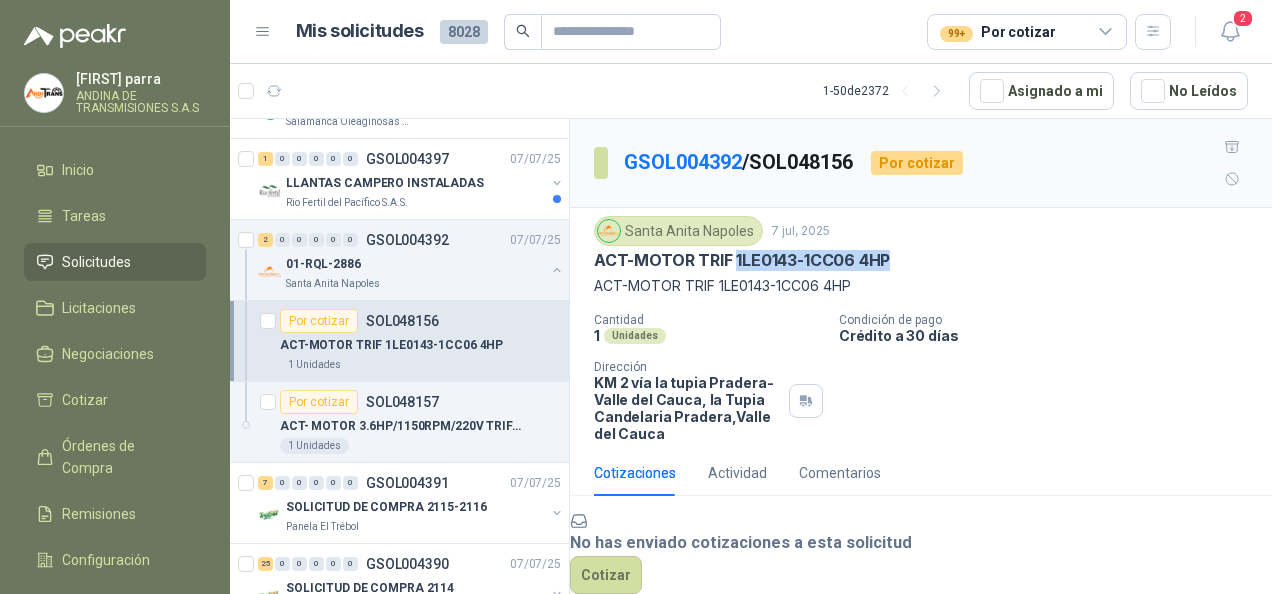 drag, startPoint x: 732, startPoint y: 228, endPoint x: 898, endPoint y: 222, distance: 166.1084 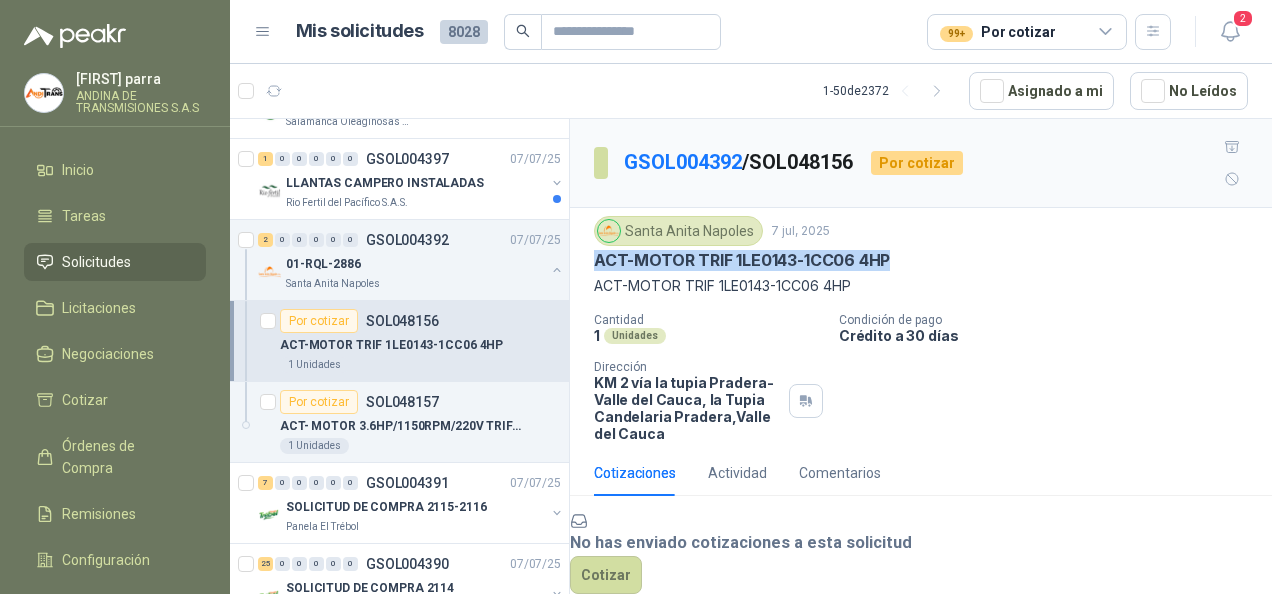 drag, startPoint x: 595, startPoint y: 228, endPoint x: 890, endPoint y: 222, distance: 295.061 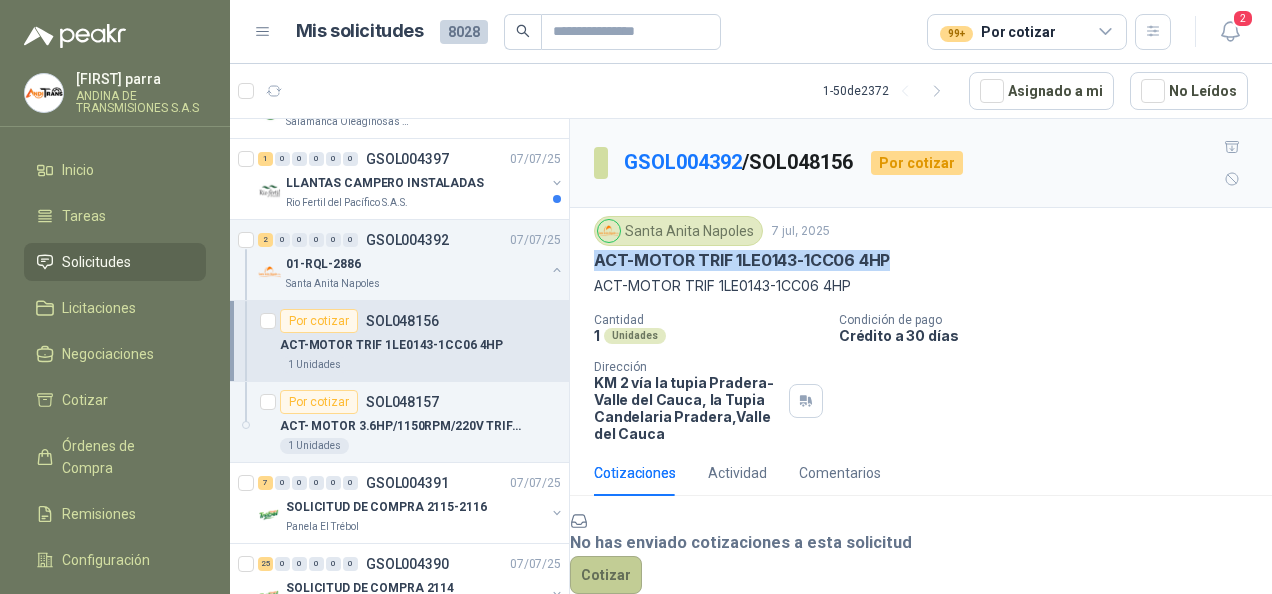 click on "Cotizar" at bounding box center (606, 575) 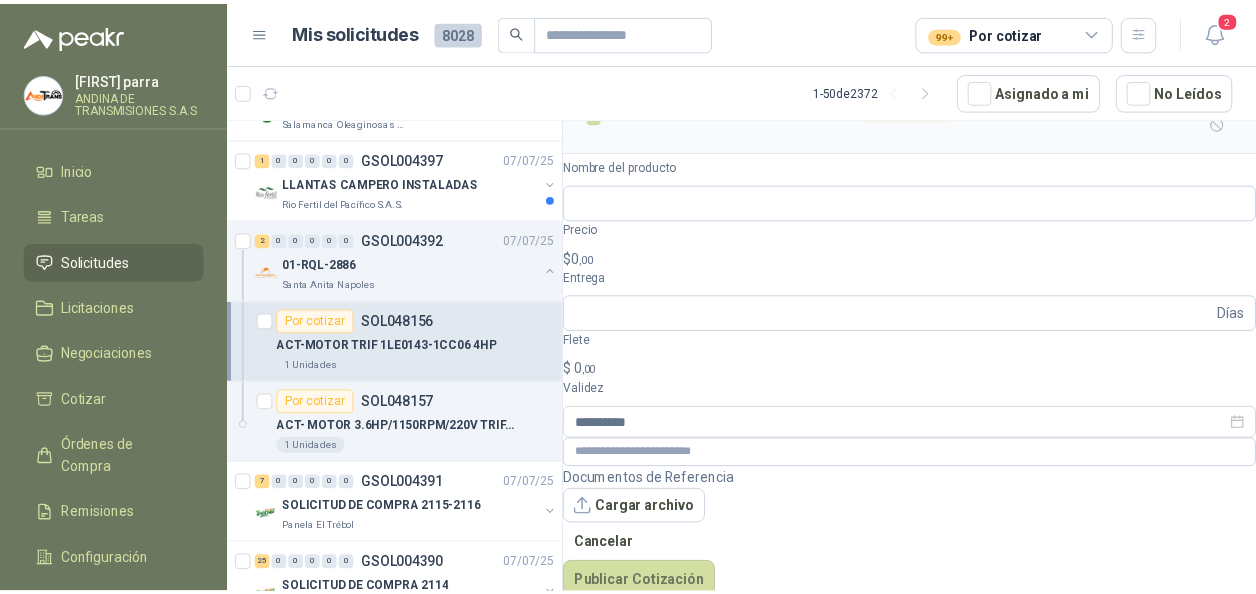 scroll, scrollTop: 0, scrollLeft: 0, axis: both 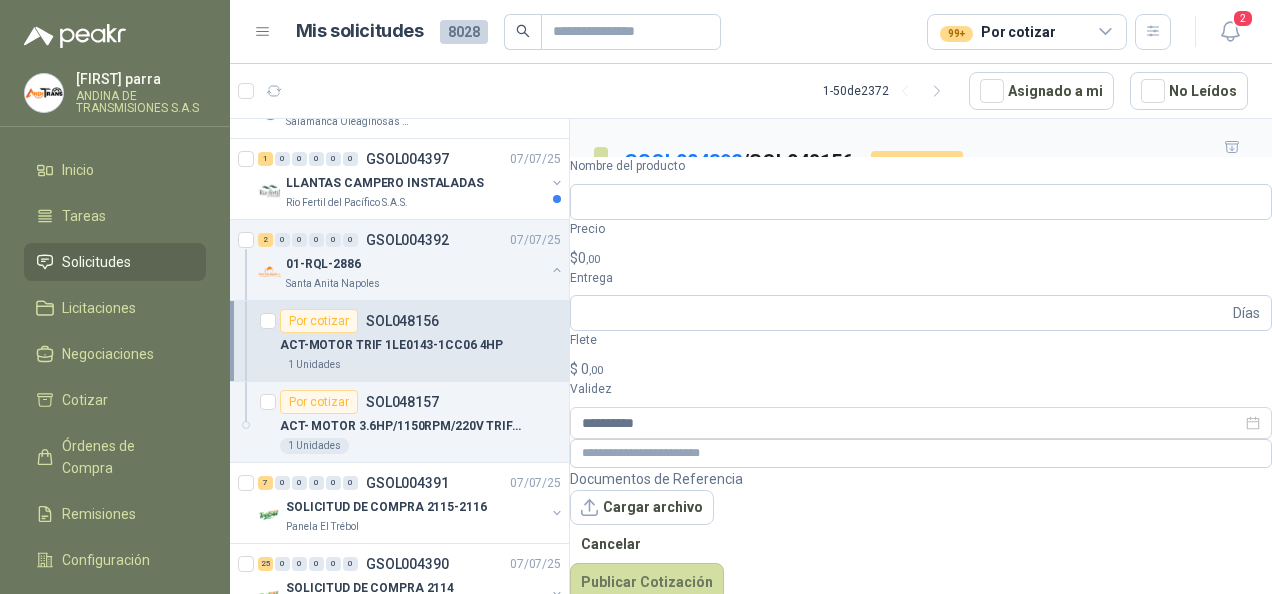 drag, startPoint x: 597, startPoint y: 252, endPoint x: 862, endPoint y: 264, distance: 265.27155 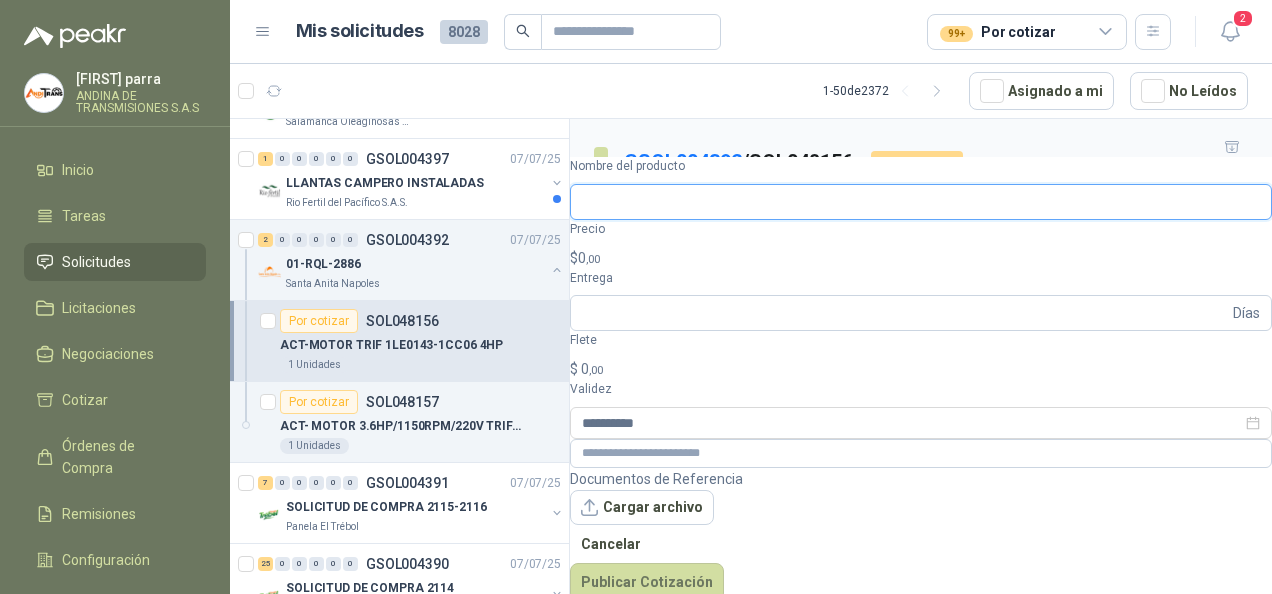 click on "Nombre del producto" at bounding box center (921, 202) 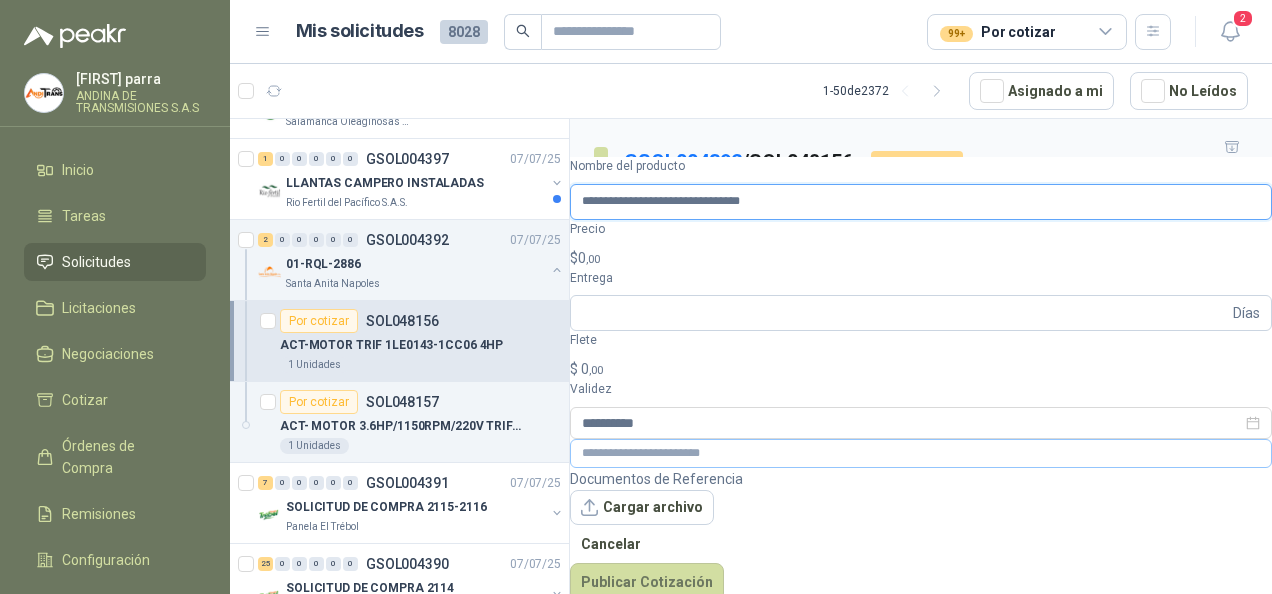 type on "**********" 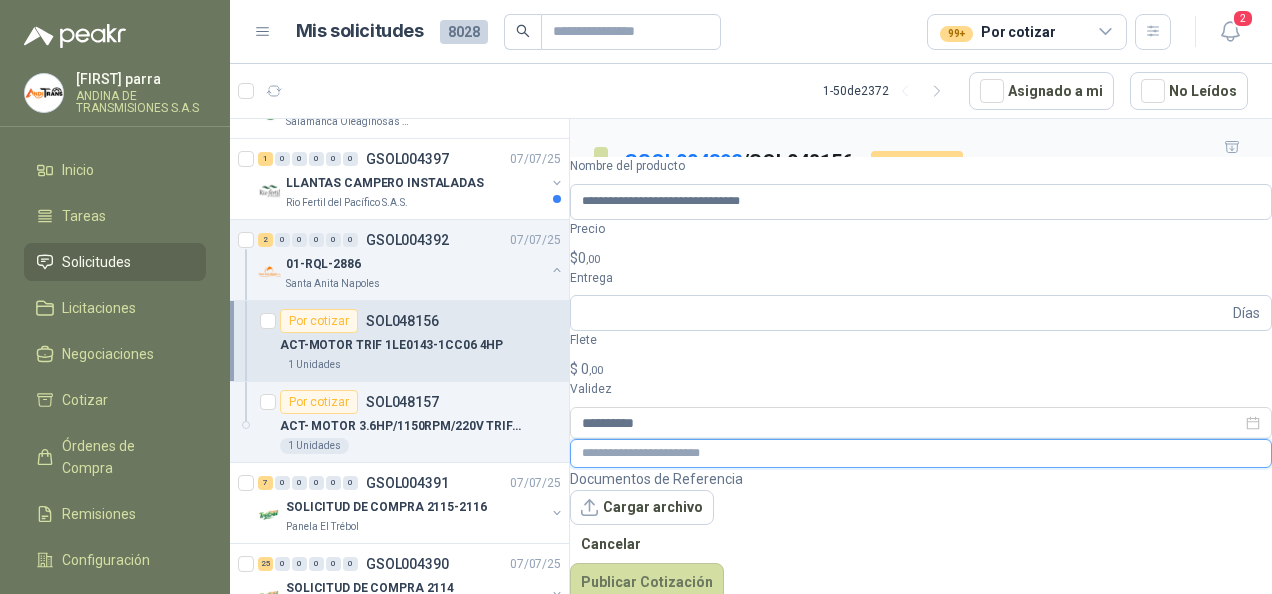click at bounding box center [921, 453] 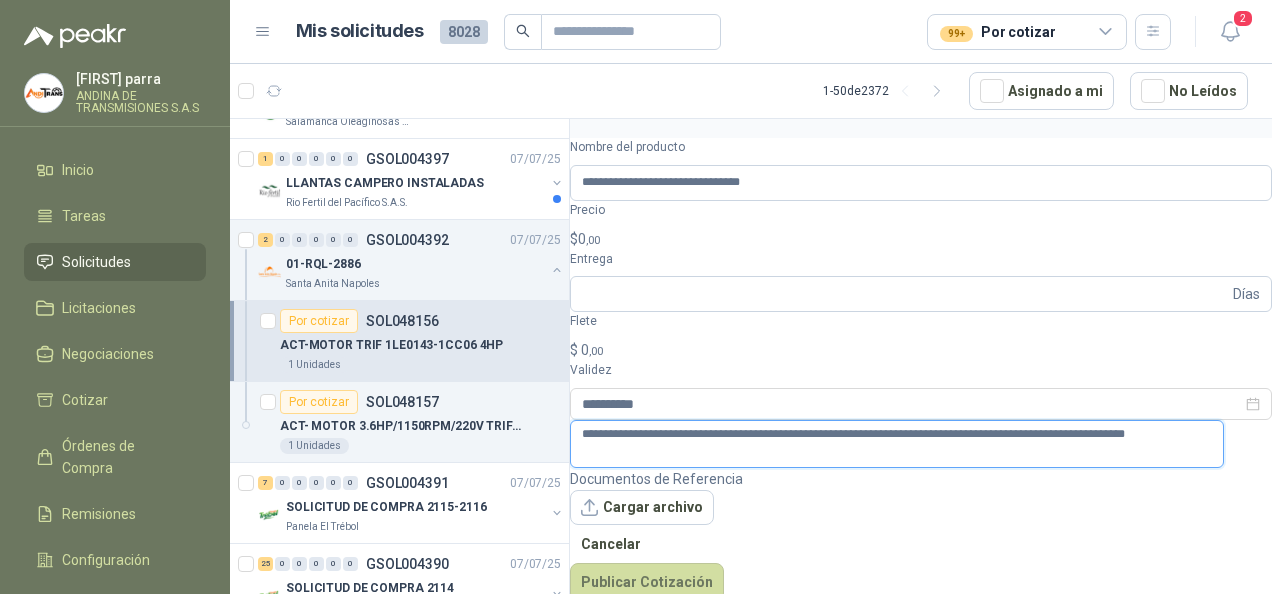 type on "**********" 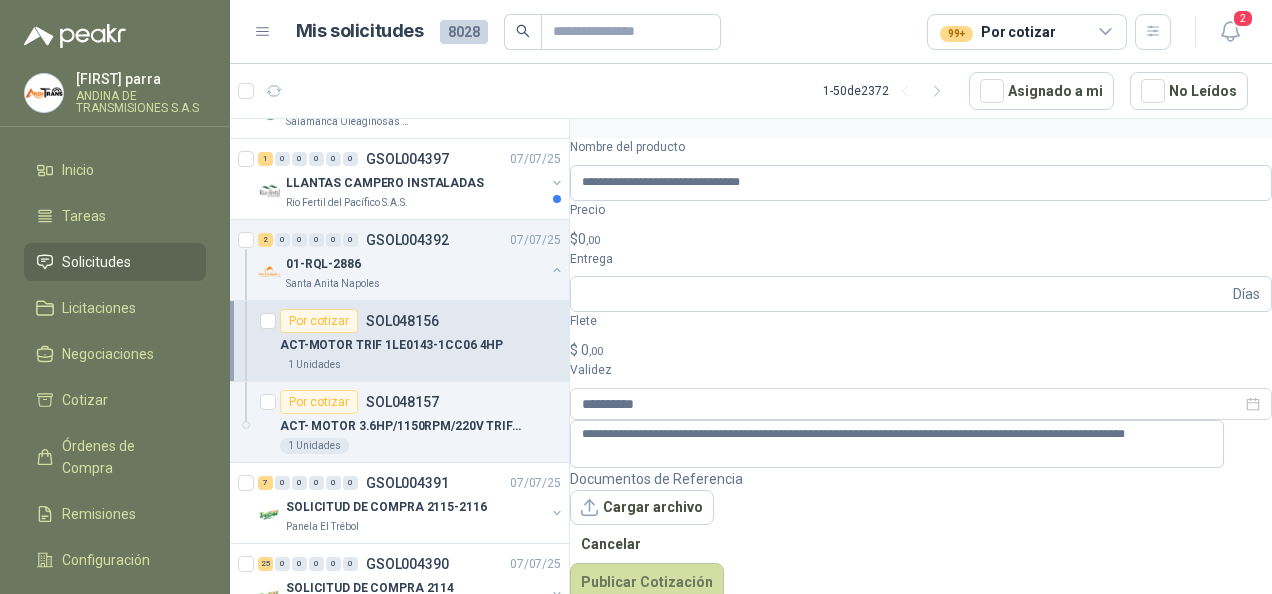 click on "$  0 ,00" at bounding box center (921, 239) 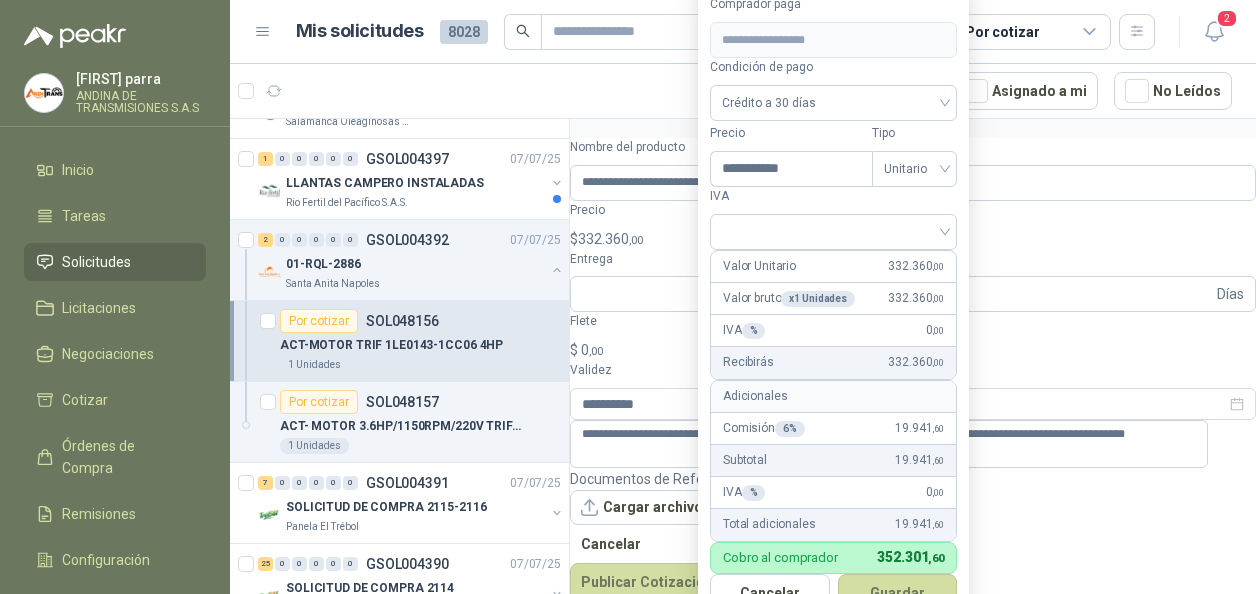 type on "**********" 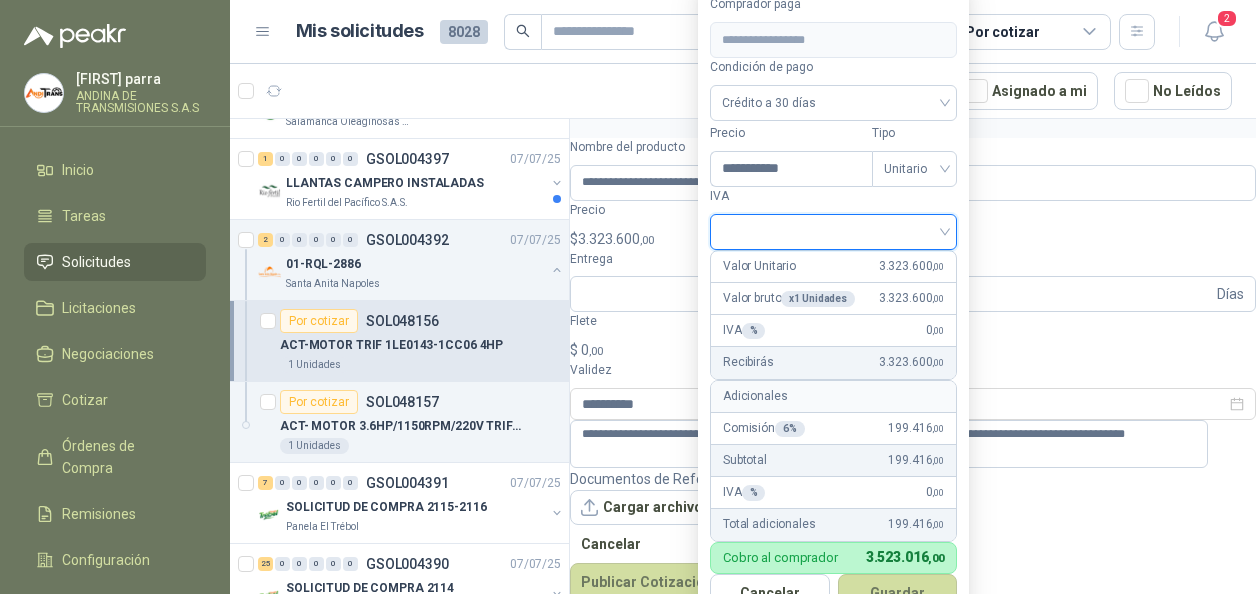 click at bounding box center [833, 230] 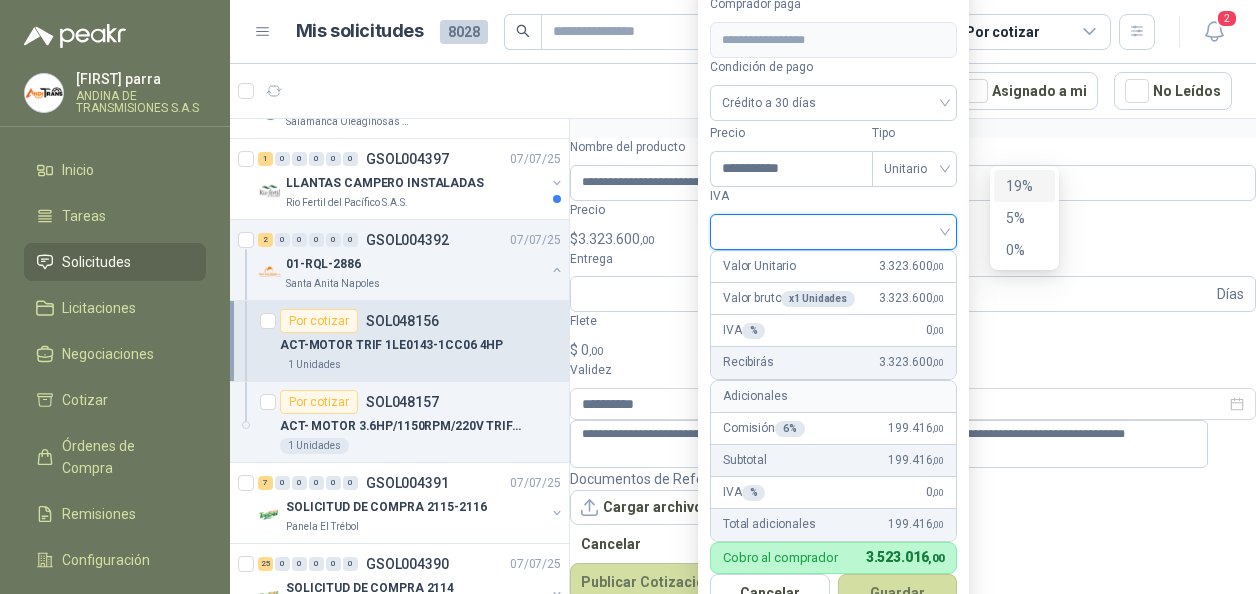 click on "19%" at bounding box center (1024, 186) 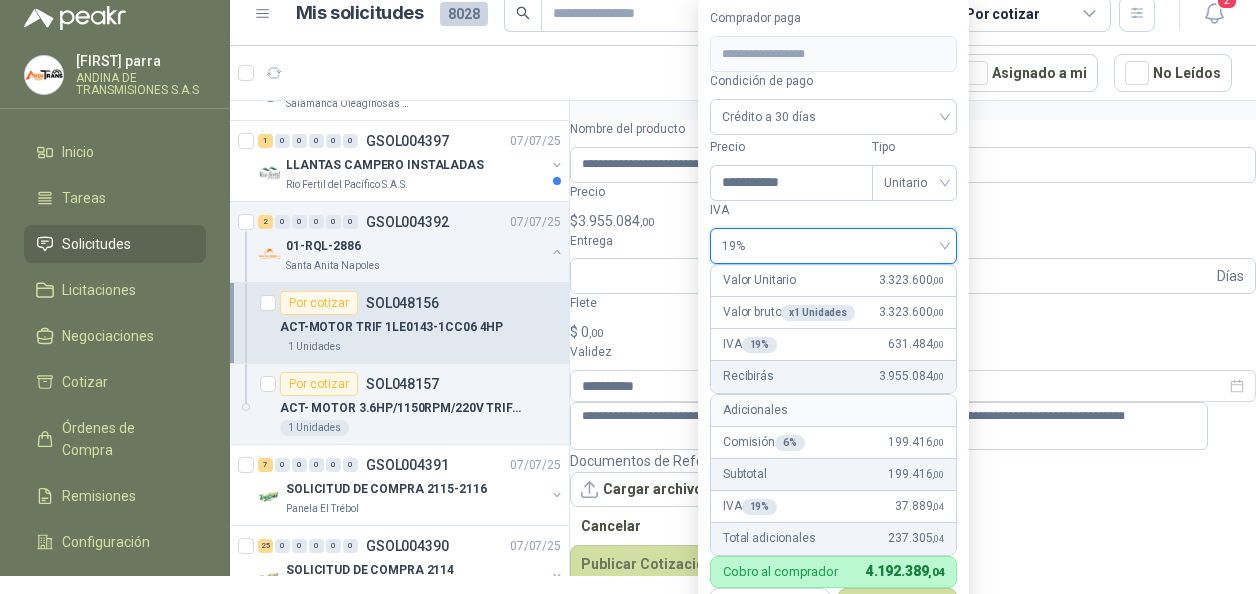 scroll, scrollTop: 34, scrollLeft: 0, axis: vertical 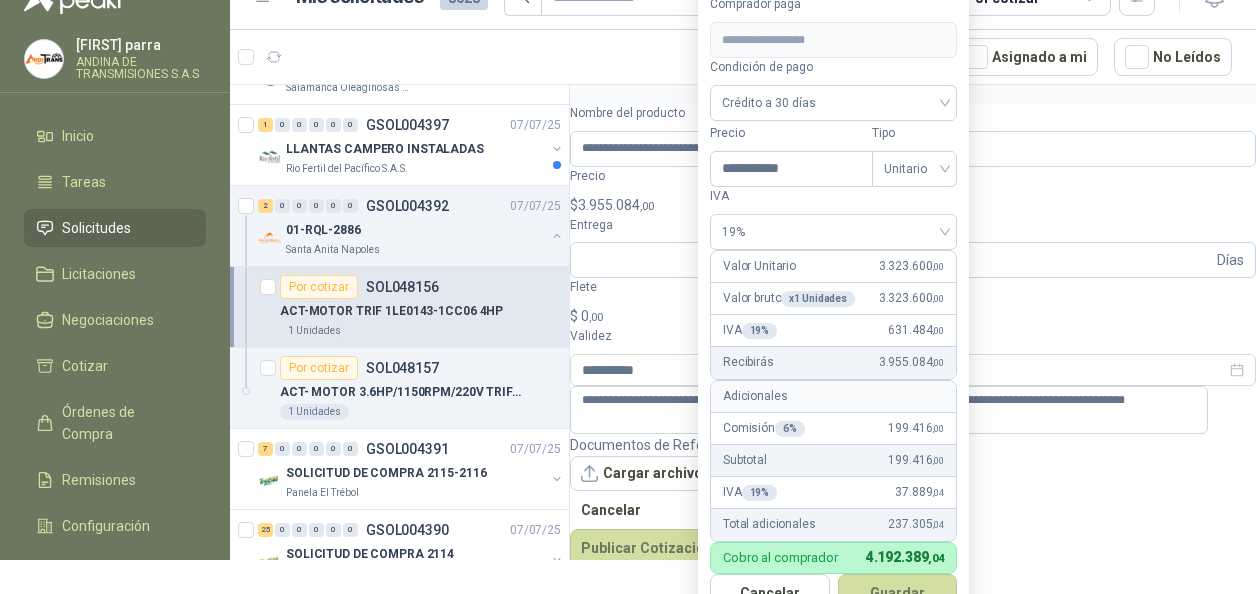 click on "Guardar" at bounding box center [898, 593] 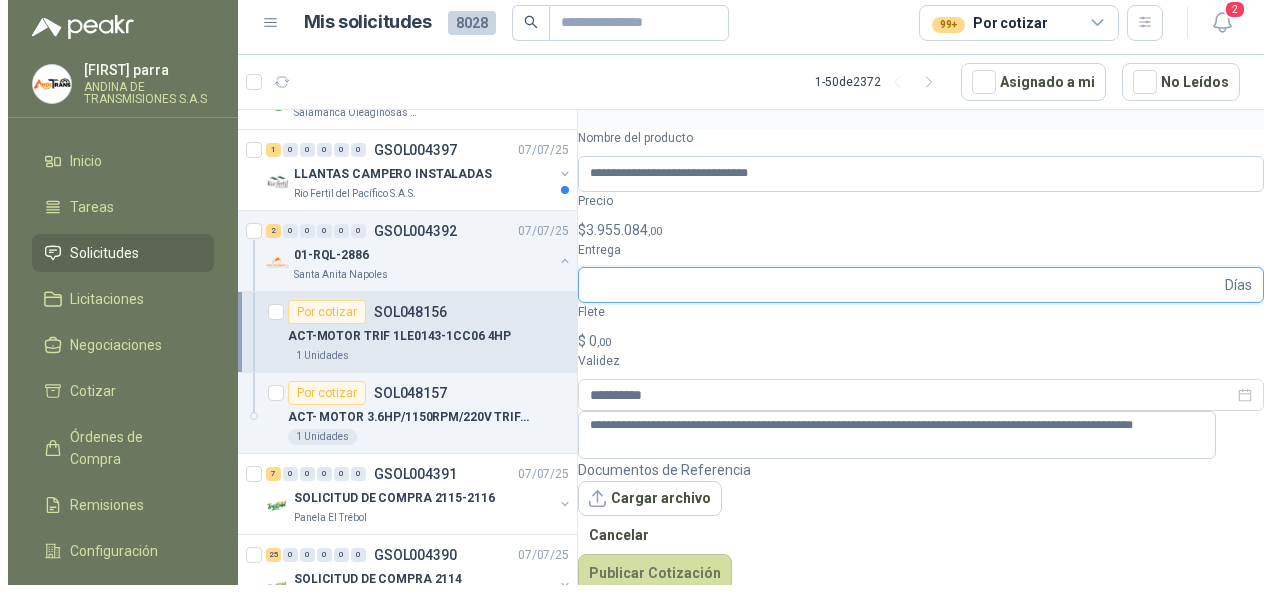 scroll, scrollTop: 0, scrollLeft: 0, axis: both 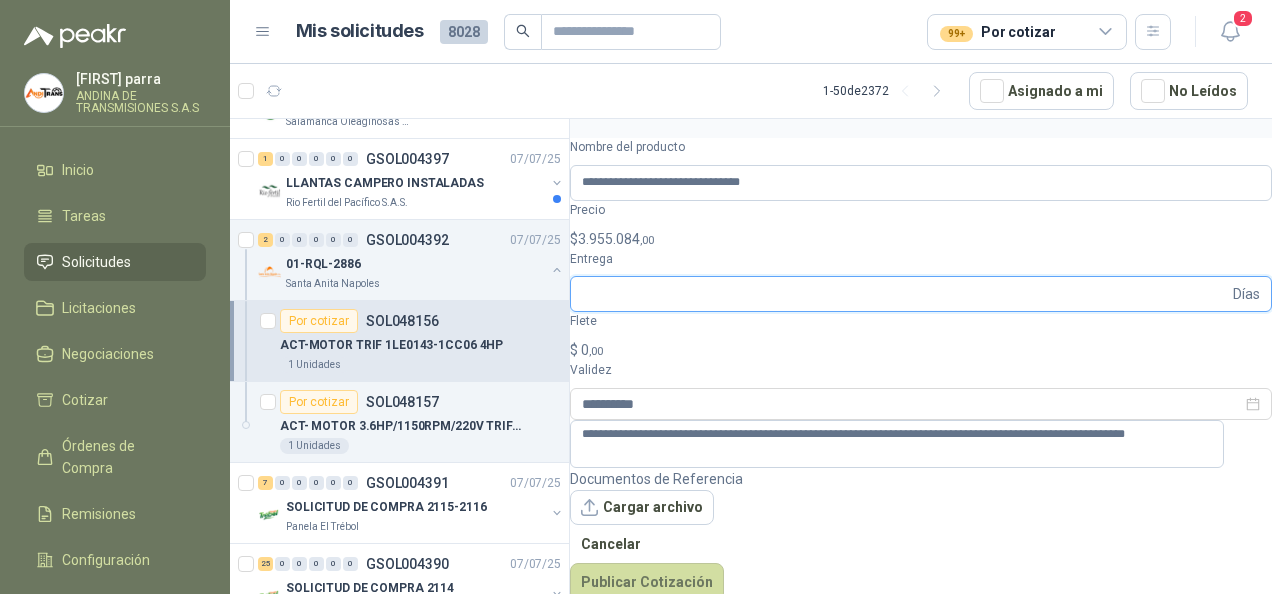 click on "Entrega" at bounding box center [905, 294] 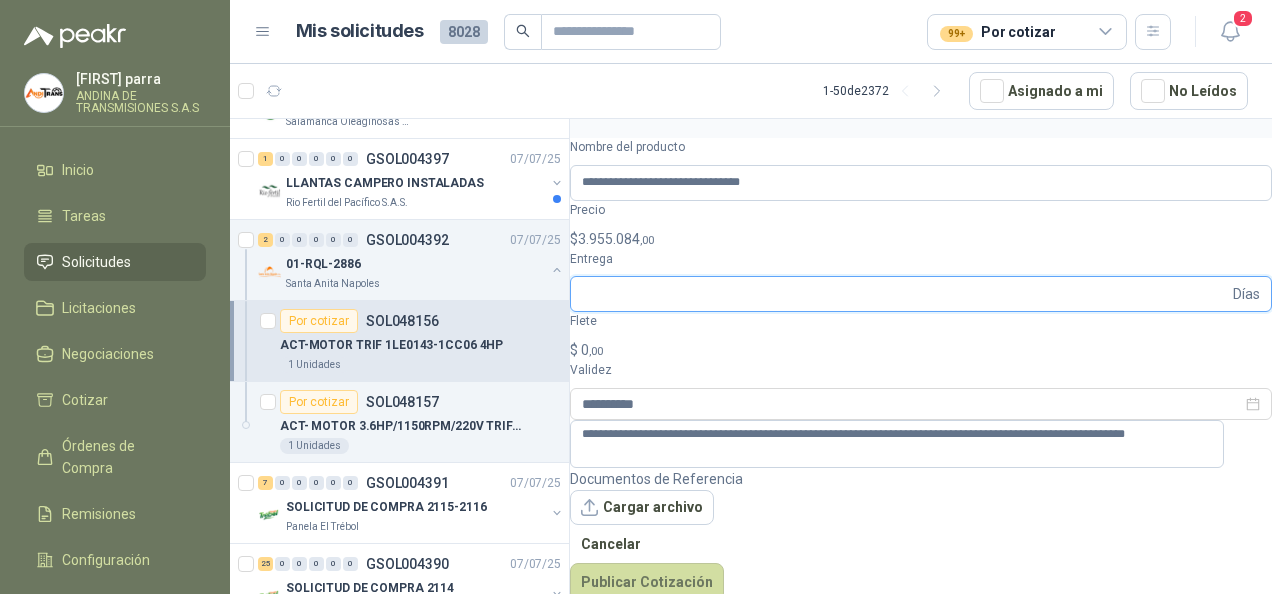 type on "*" 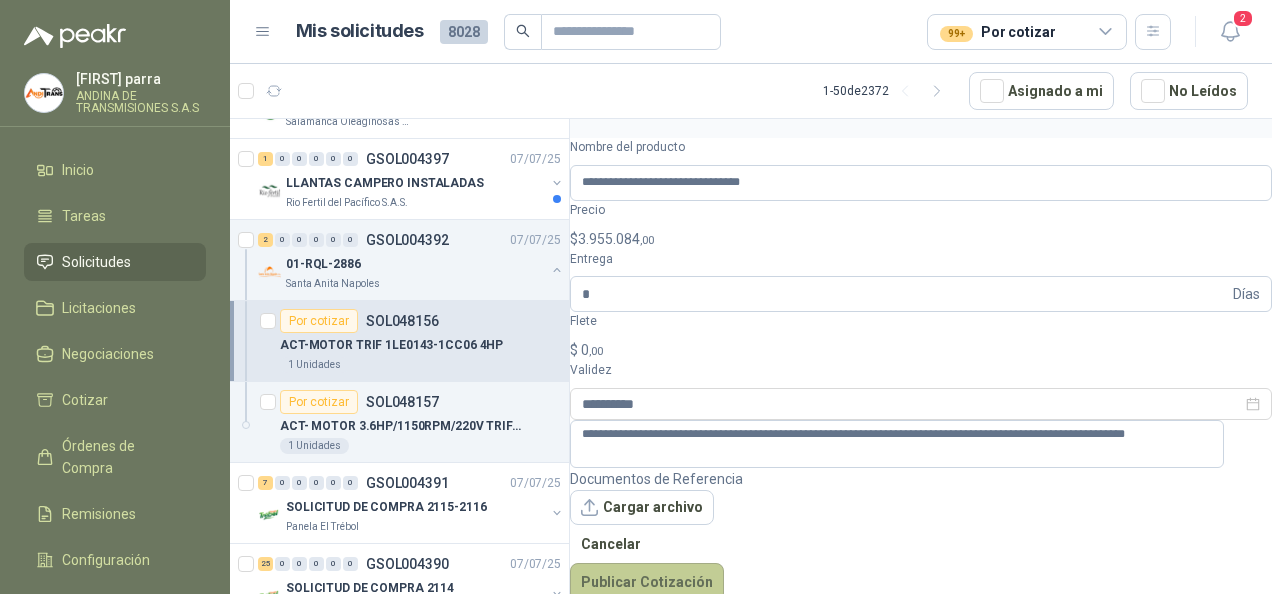click on "Publicar Cotización" at bounding box center (647, 582) 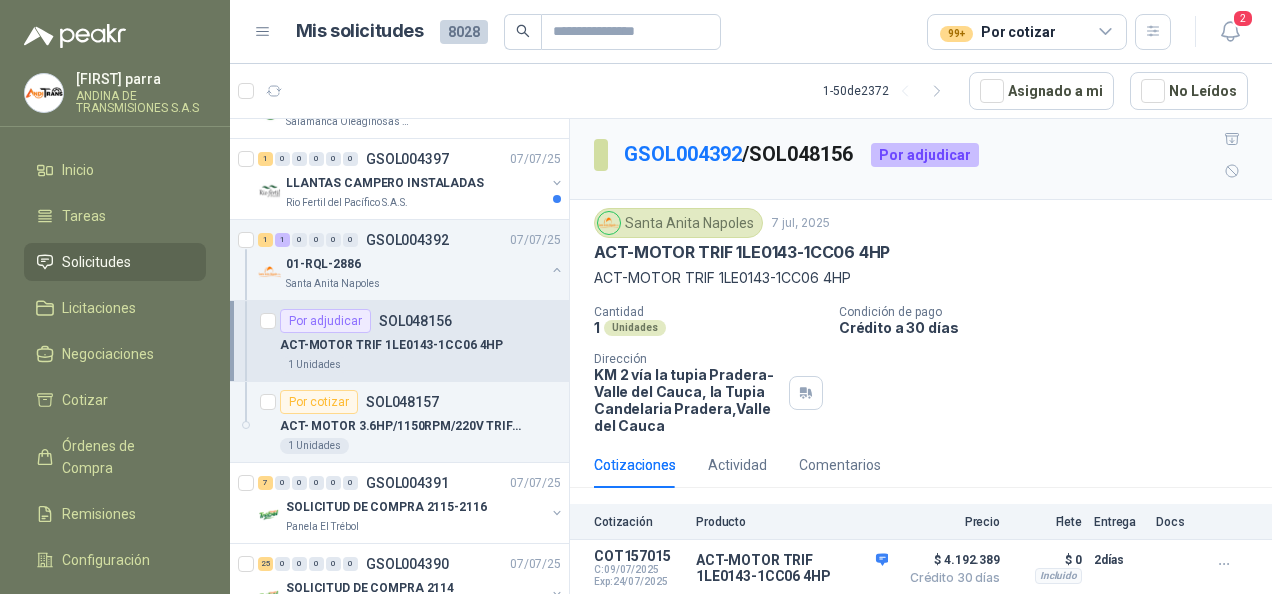 scroll, scrollTop: 10, scrollLeft: 0, axis: vertical 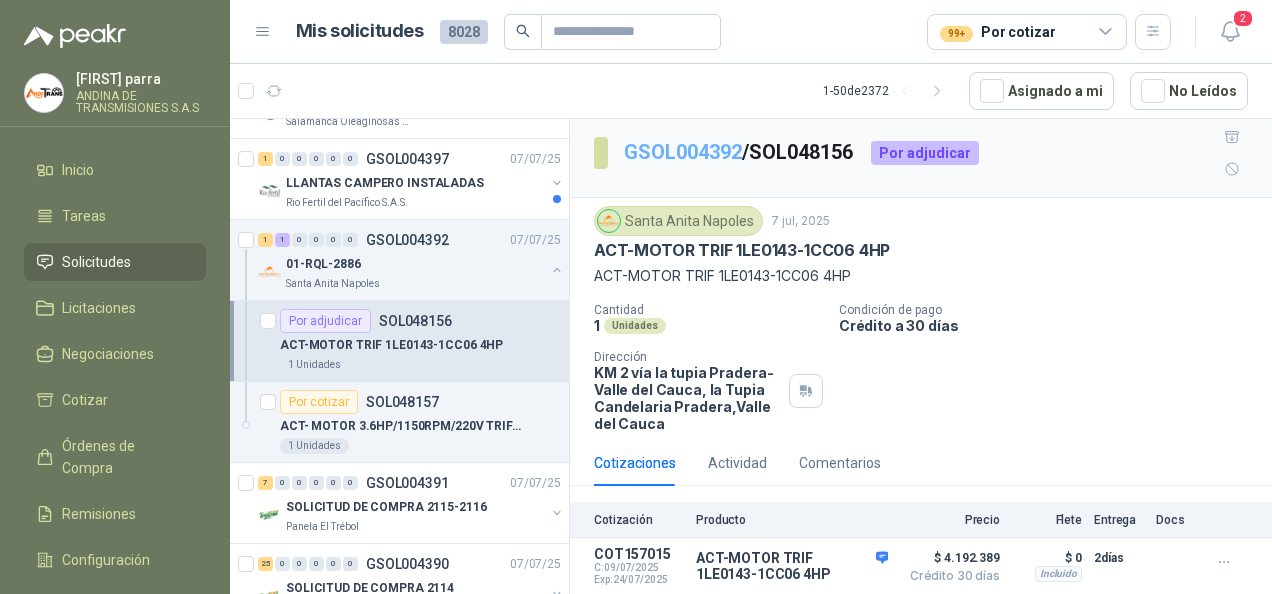 click on "GSOL004392" at bounding box center (683, 152) 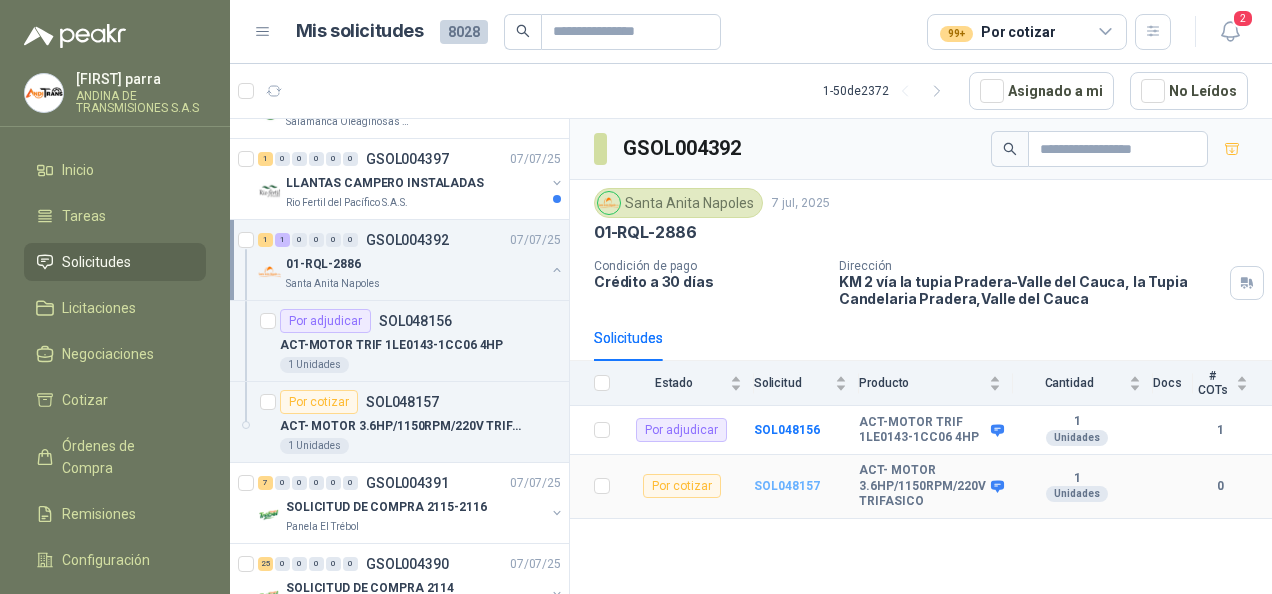 click on "SOL048157" at bounding box center (787, 486) 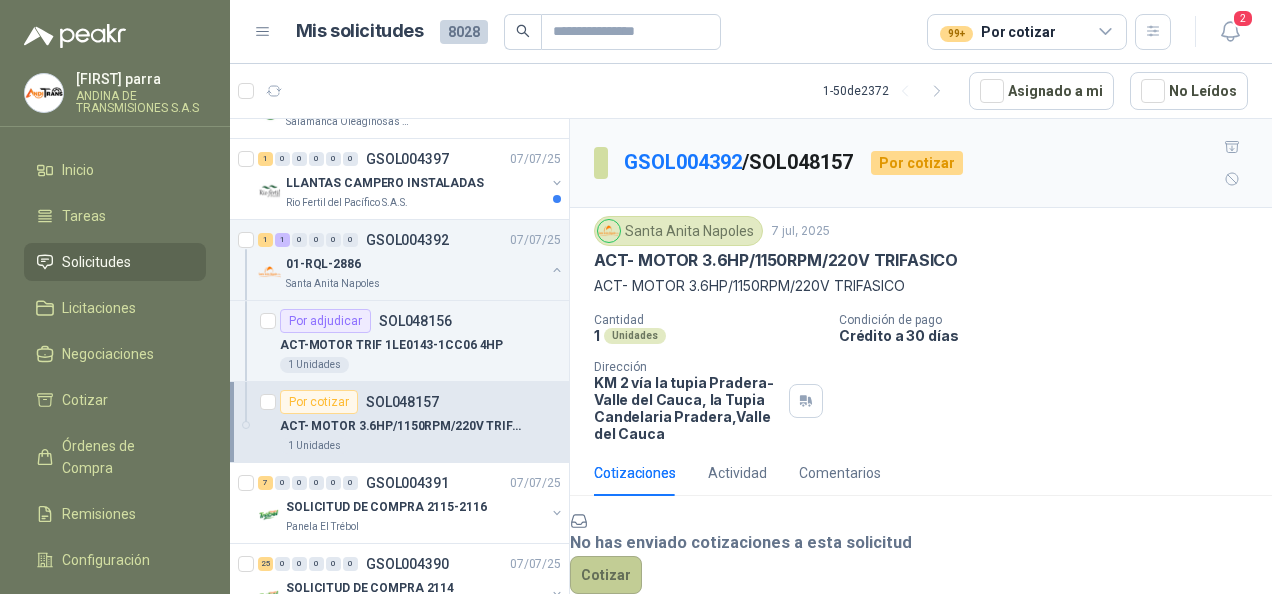 click on "Cotizar" at bounding box center (606, 575) 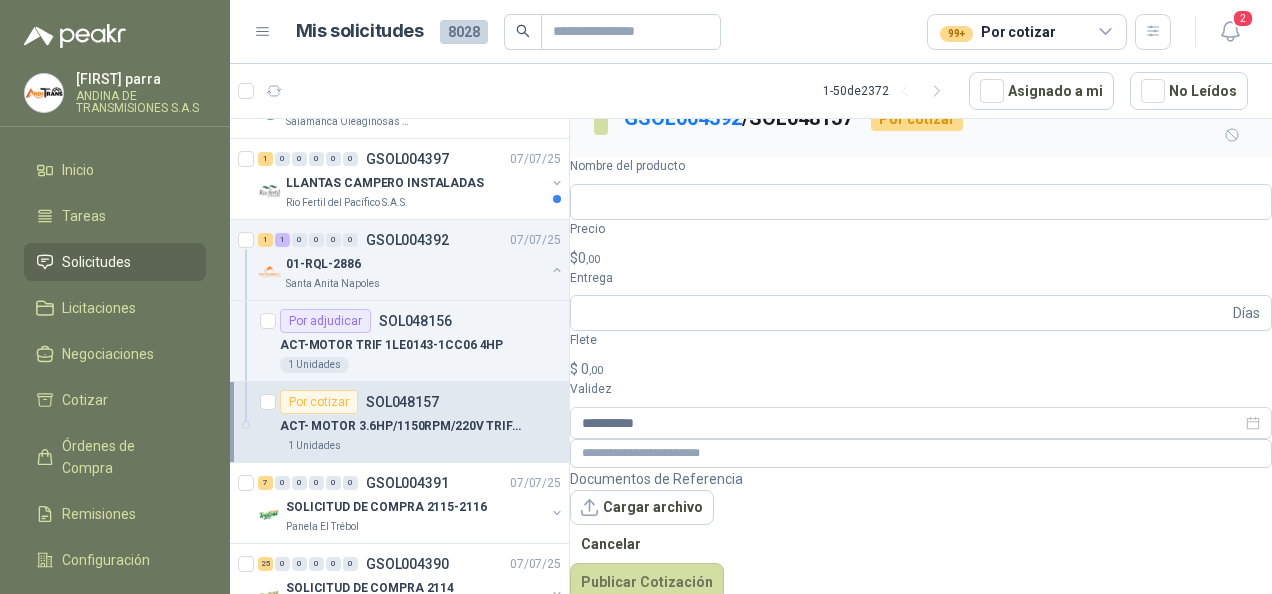 scroll, scrollTop: 0, scrollLeft: 0, axis: both 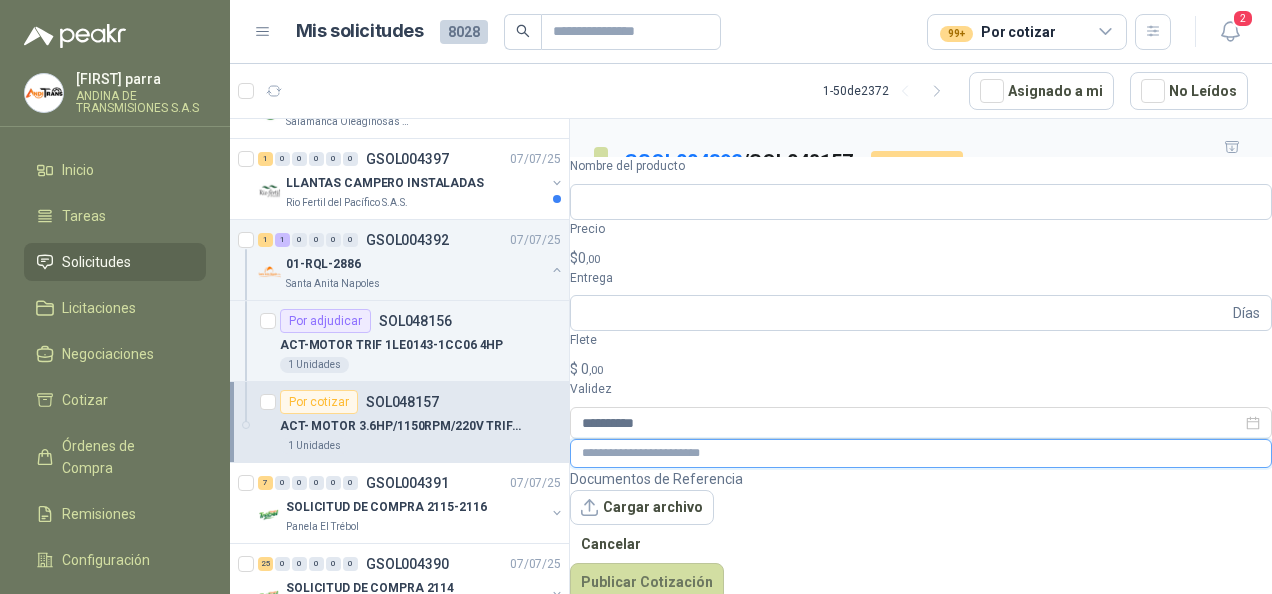 click at bounding box center (921, 453) 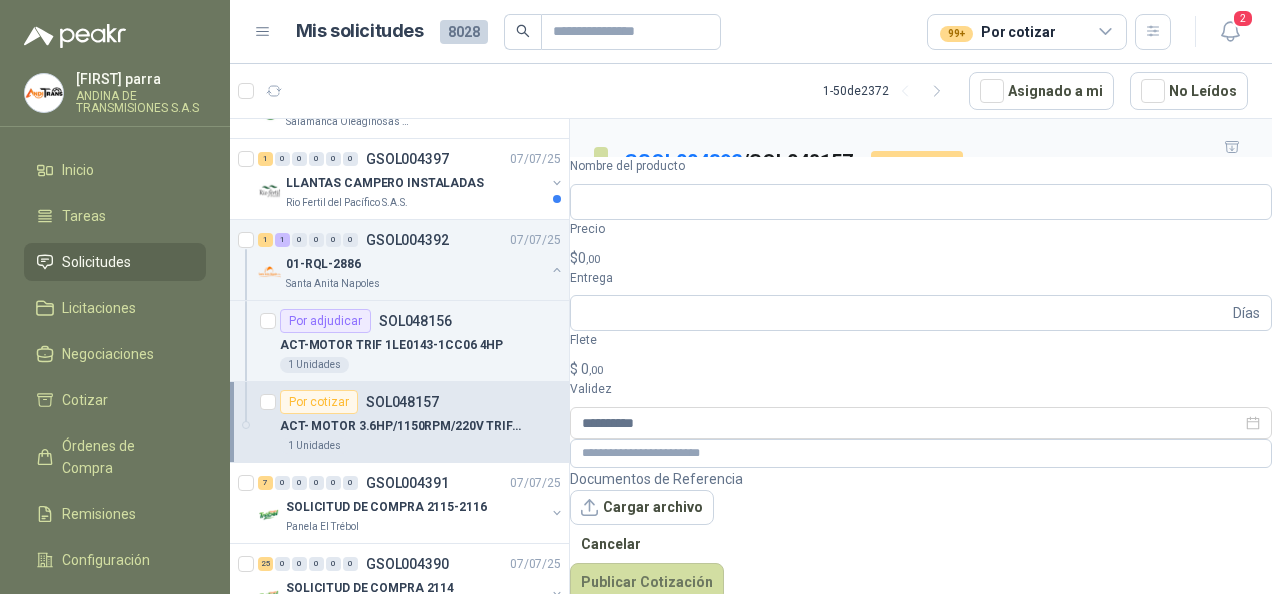 click on "ACT- MOTOR 3.6HP/1150RPM/220V TRIFASICO" at bounding box center [776, 260] 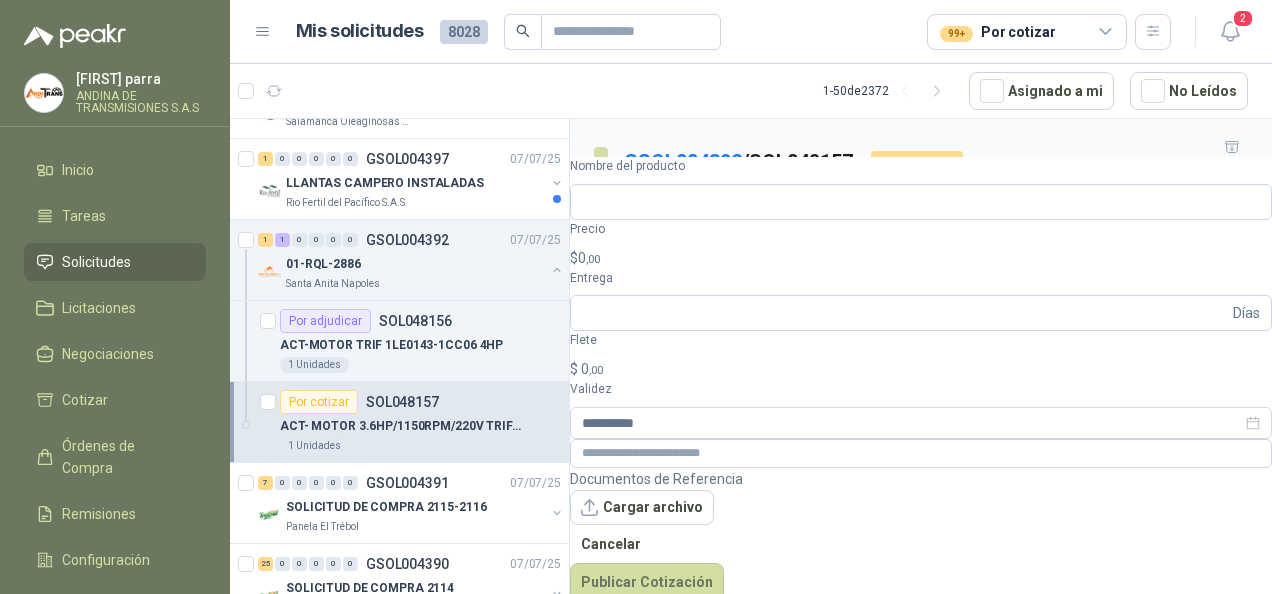 drag, startPoint x: 902, startPoint y: 257, endPoint x: 594, endPoint y: 251, distance: 308.05844 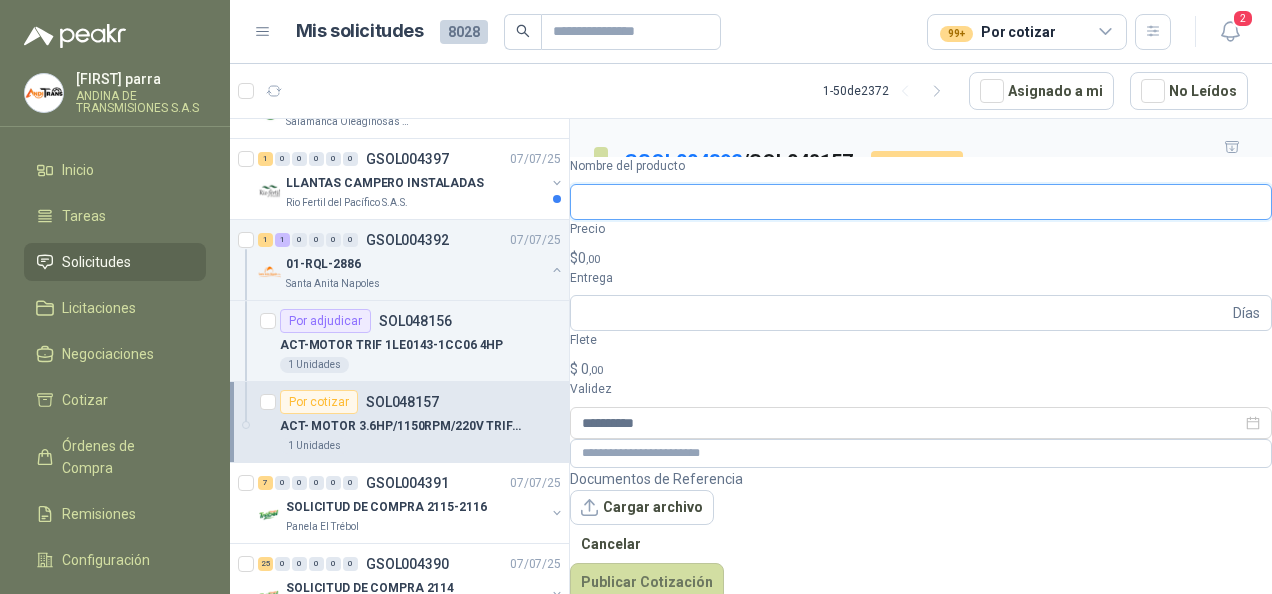 drag, startPoint x: 594, startPoint y: 251, endPoint x: 648, endPoint y: 424, distance: 181.2319 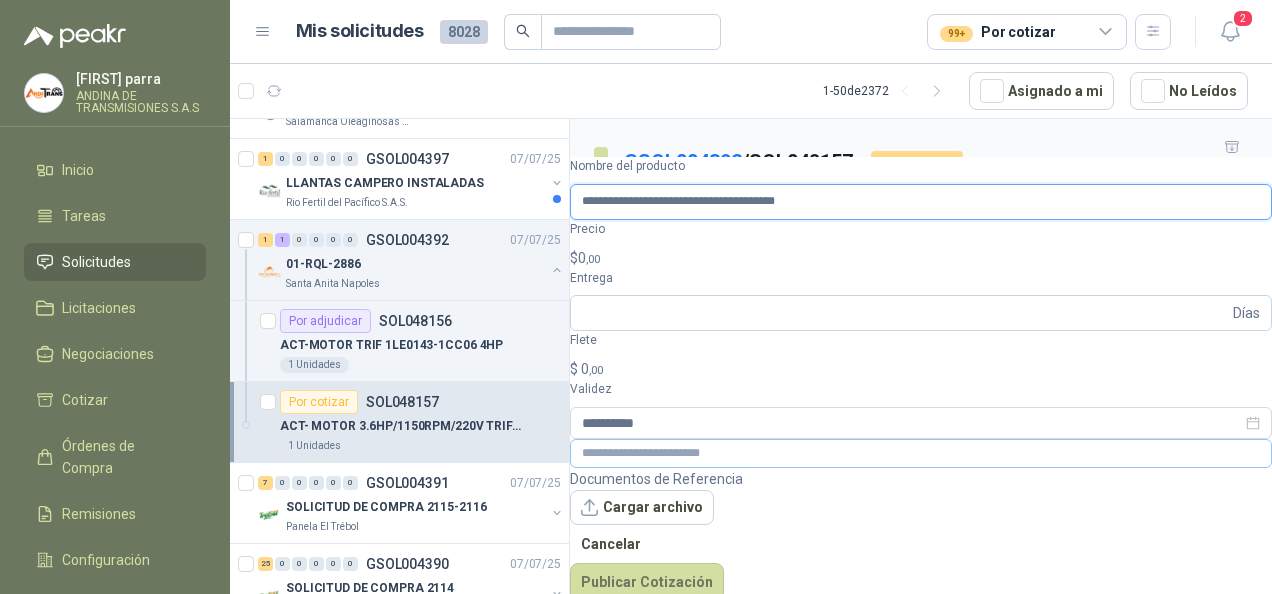 scroll, scrollTop: 0, scrollLeft: 31, axis: horizontal 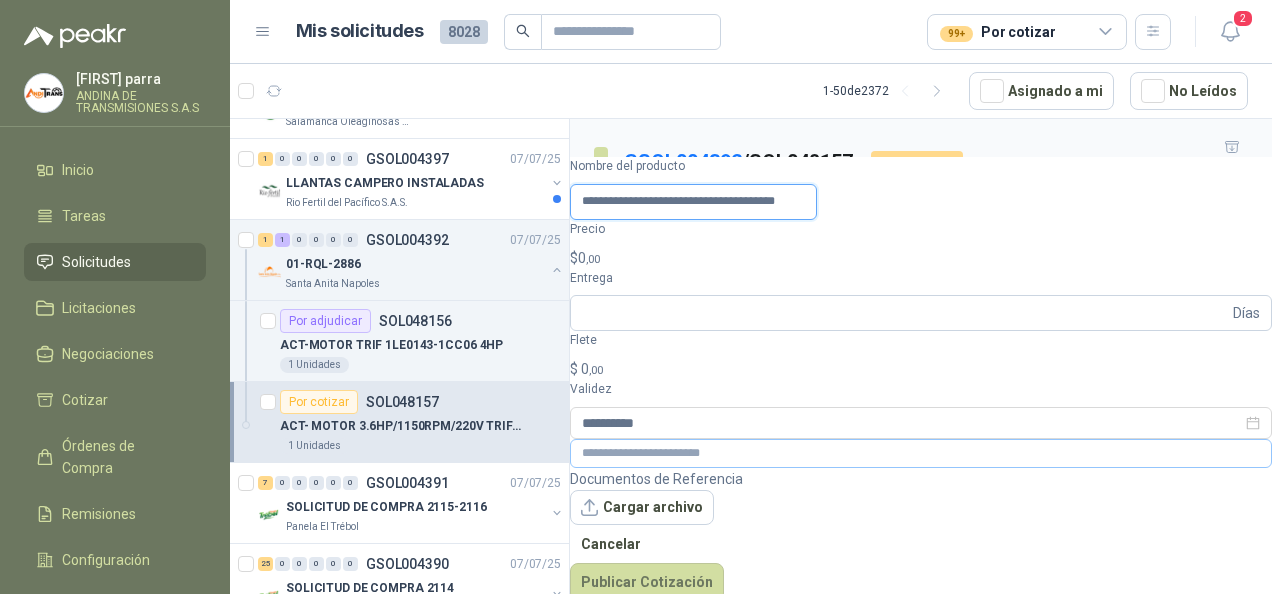 type on "**********" 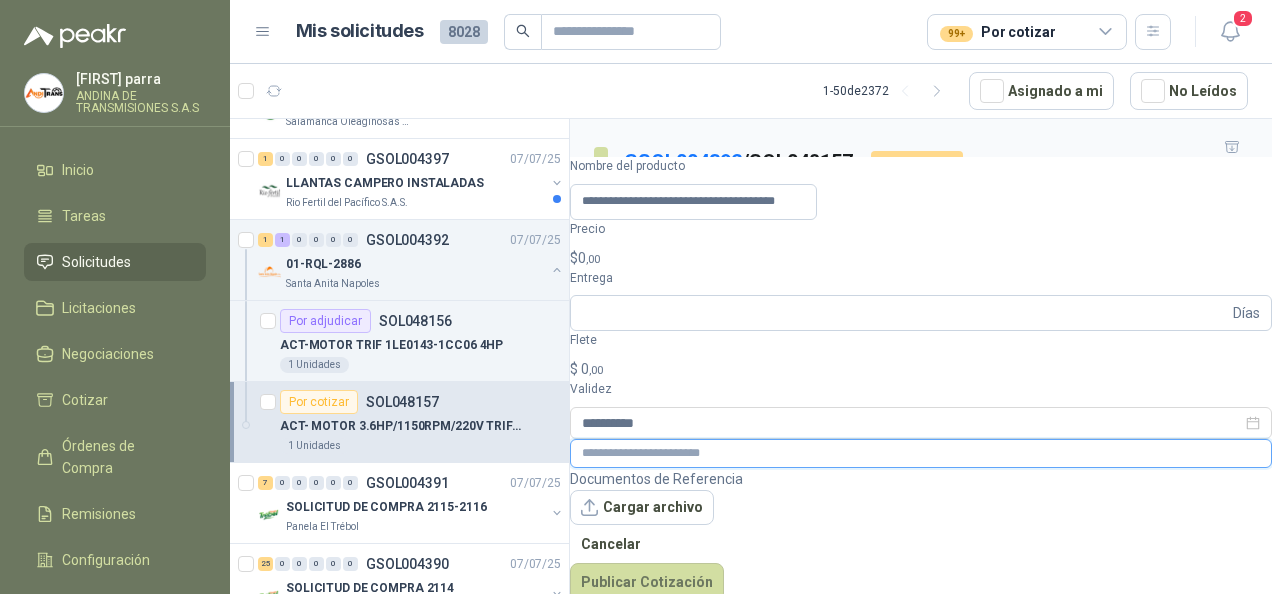 click at bounding box center [921, 453] 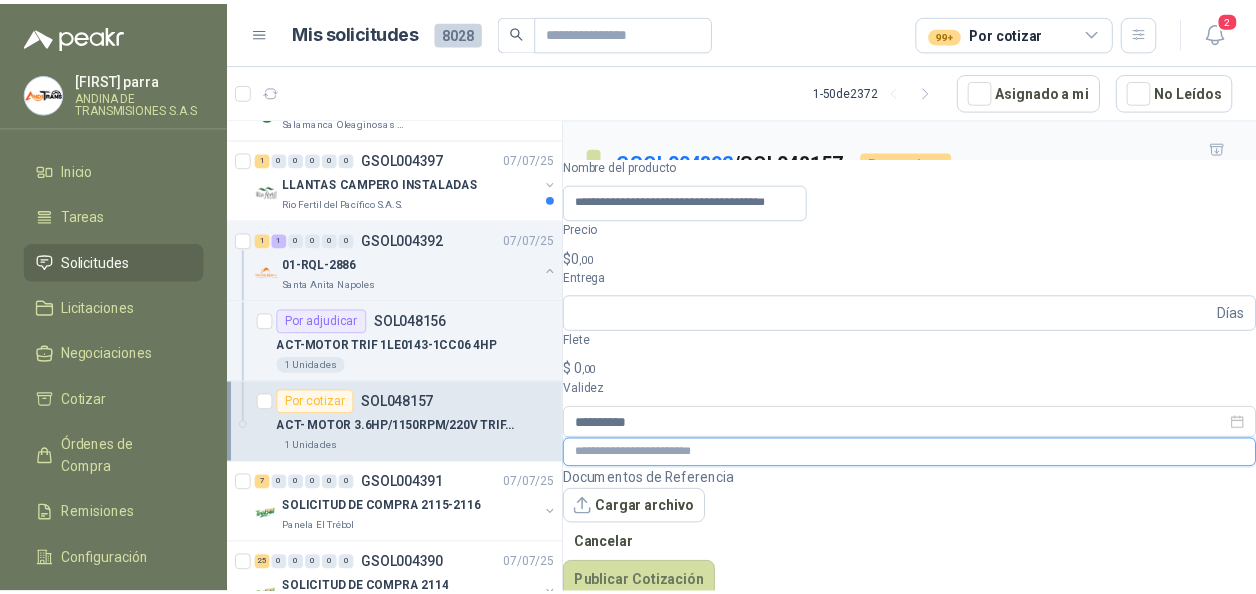 scroll, scrollTop: 0, scrollLeft: 0, axis: both 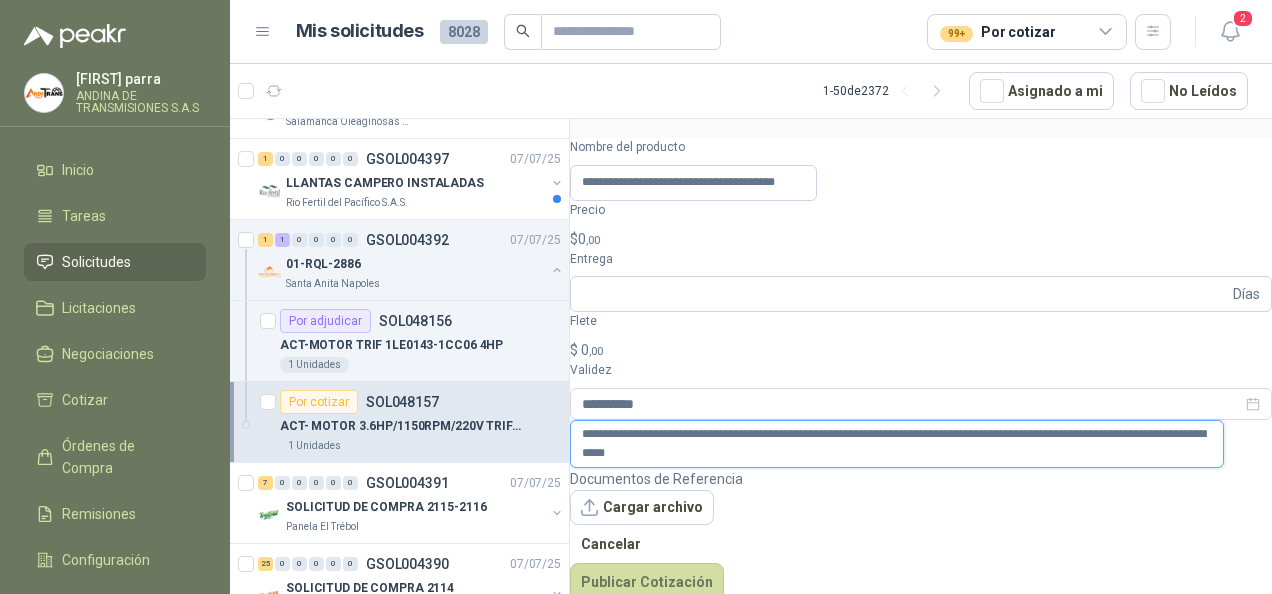 type on "**********" 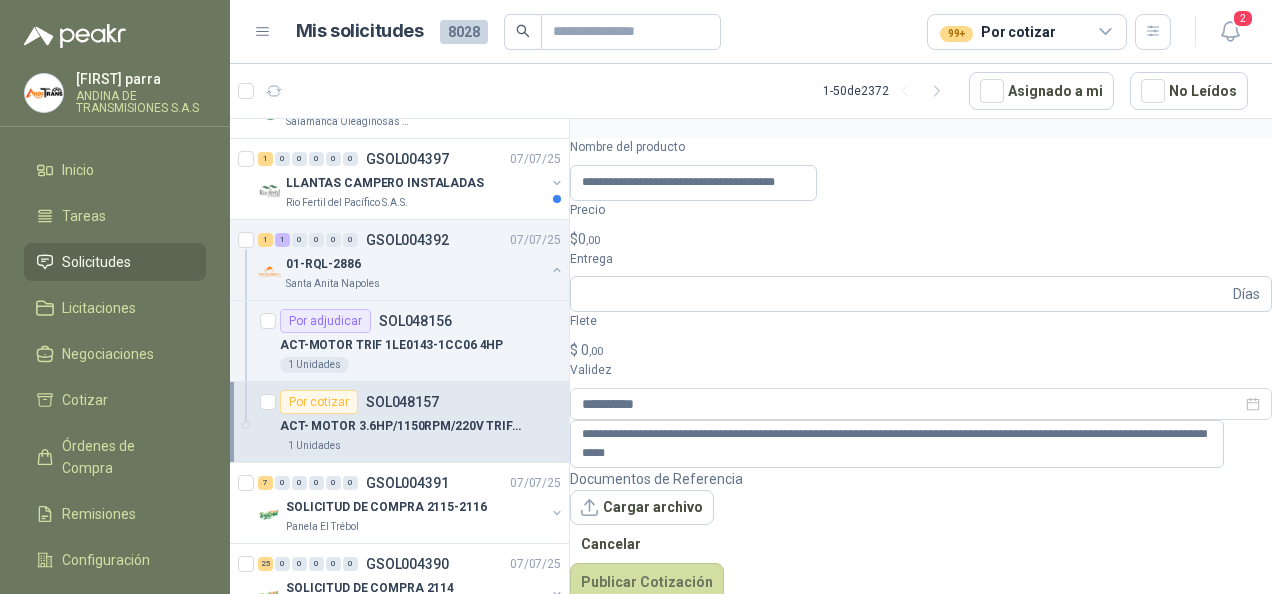 click on "[FIRST] parra ANDINA DE TRANSMISIONES S.A.S Inicio Tareas Solicitudes Licitaciones Negociaciones Cotizar Órdenes de Compra Remisiones Configuración Manuales y ayuda Mis solicitudes 8028 99+ Por cotizar 2 1 - 50 de 2372 Asignado a mi No Leídos 8 0 0 0 0 0 GSOL004415 09/07/25 SOLICITUD ARREGLOS LOCATIVOS - PICHINDE Rio Fertil del Pacífico S.A.S. 1 0 0 0 0 0 GSOL004414 09/07/25 SOLICITUD CAMPO FUMIGACIÓN - PICHINDE Rio Fertil del Pacífico S.A.S. Por cotizar SOL048257 09/07/25 pegacor max gris x 25 kl CONSTRUCTORA GRUPO FIP 16 Unidades 4 0 0 0 0 0 GSOL004413 09/07/25 SOLICITUD PAPELERIA Y ASEO PICHINDE Rio Fertil del Pacífico S.A.S. Por cotizar SOL048245 09/07/25 nebulizador CONSTRUCTORA GRUPO FIP 4 Unidades 2 0 0 0 0 0 GSOL004412 09/07/25 07.07.2025 Cartones America 3 0 0 0 0 0 GSOL004411 09/07/25 02.07.2025 Cartones America 3 0 0 0 0 0 GSOL004410 09/07/25 Colegio Bennett 11" at bounding box center [636, 297] 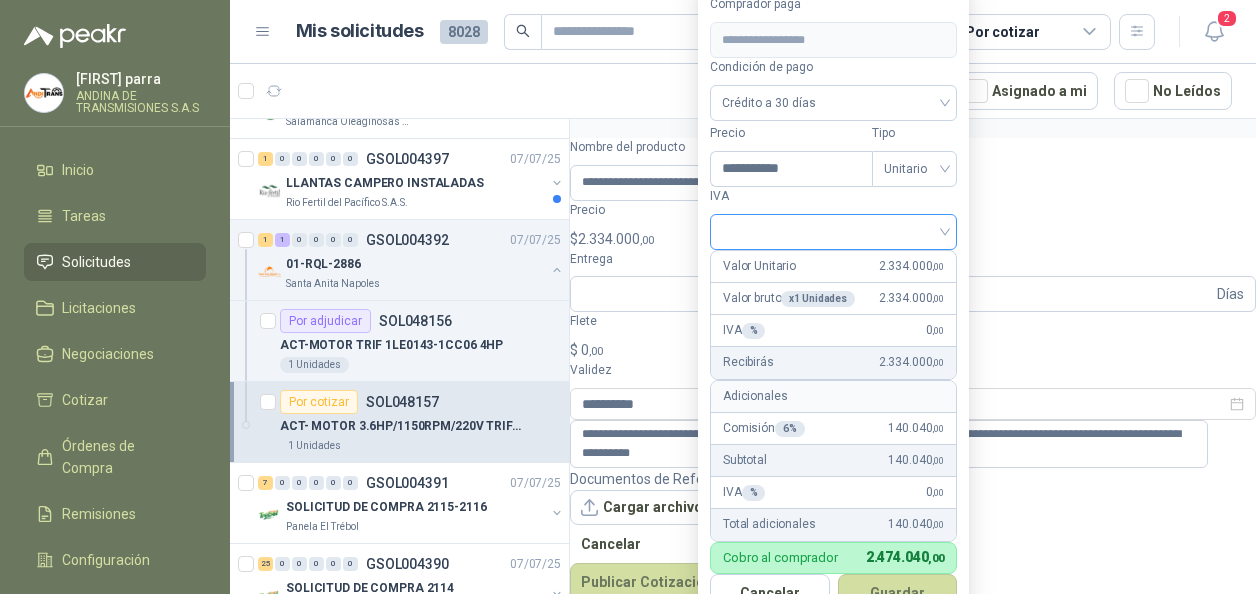 type on "**********" 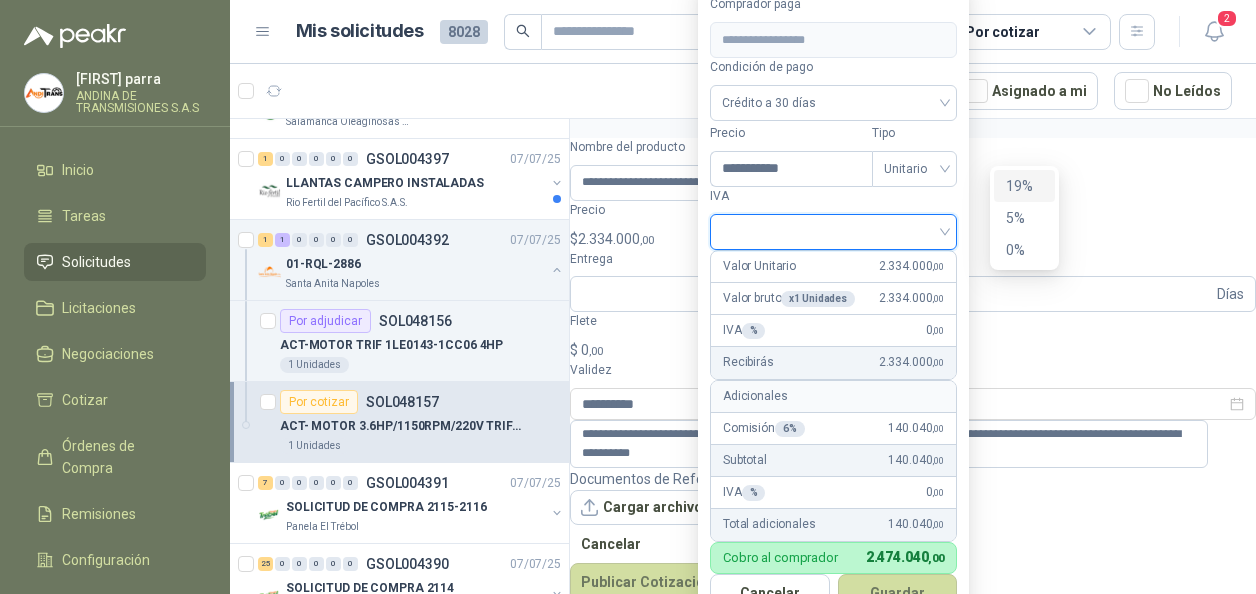 click on "19%" at bounding box center [1024, 186] 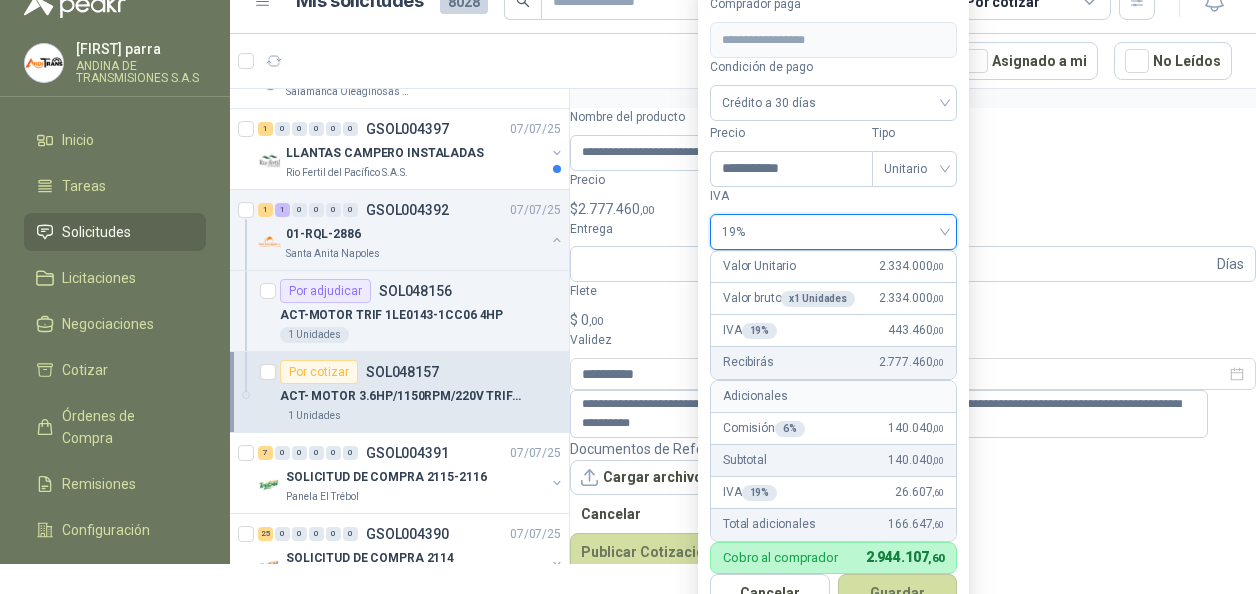 click on "Guardar" at bounding box center (898, 593) 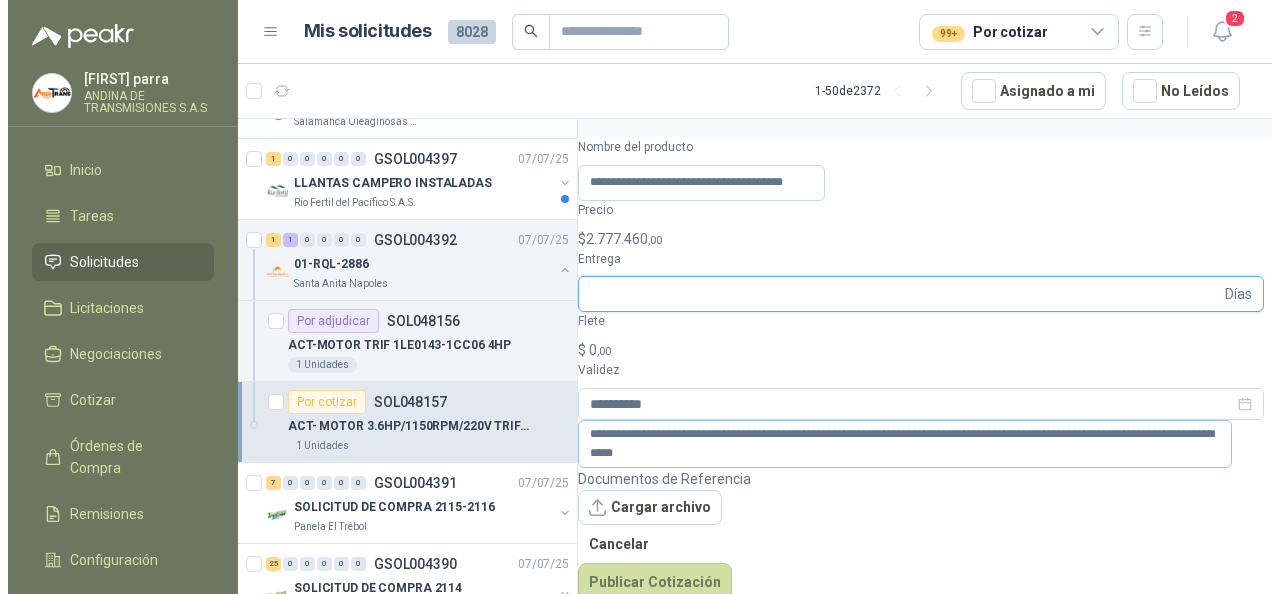 scroll, scrollTop: 0, scrollLeft: 0, axis: both 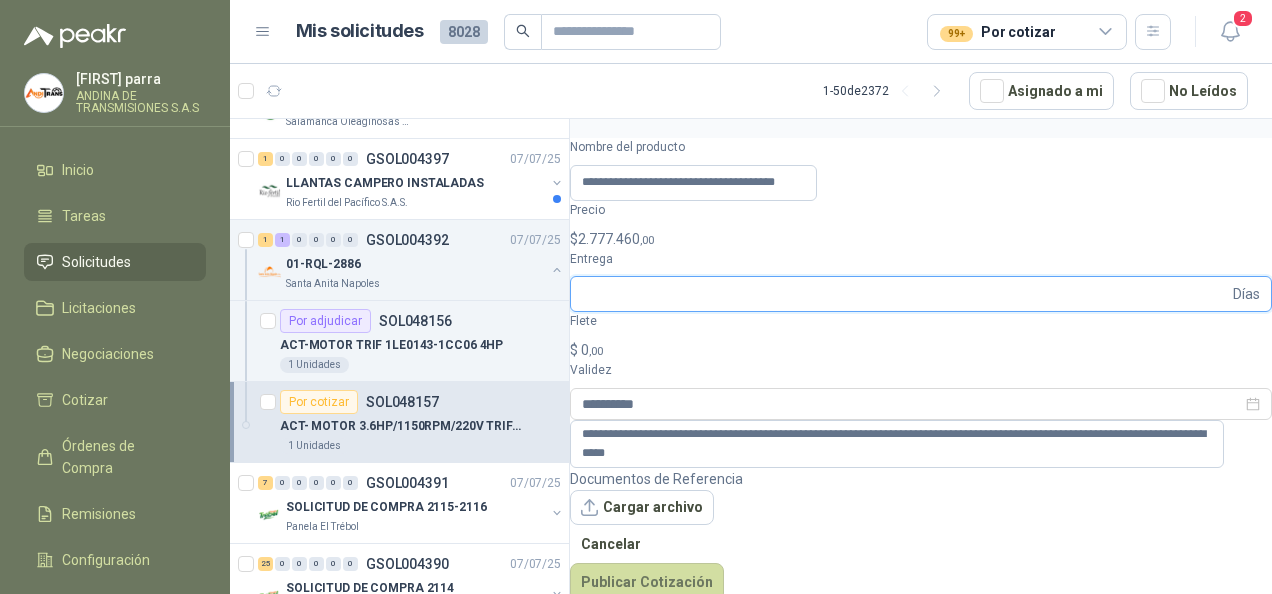 click on "Entrega" at bounding box center [905, 294] 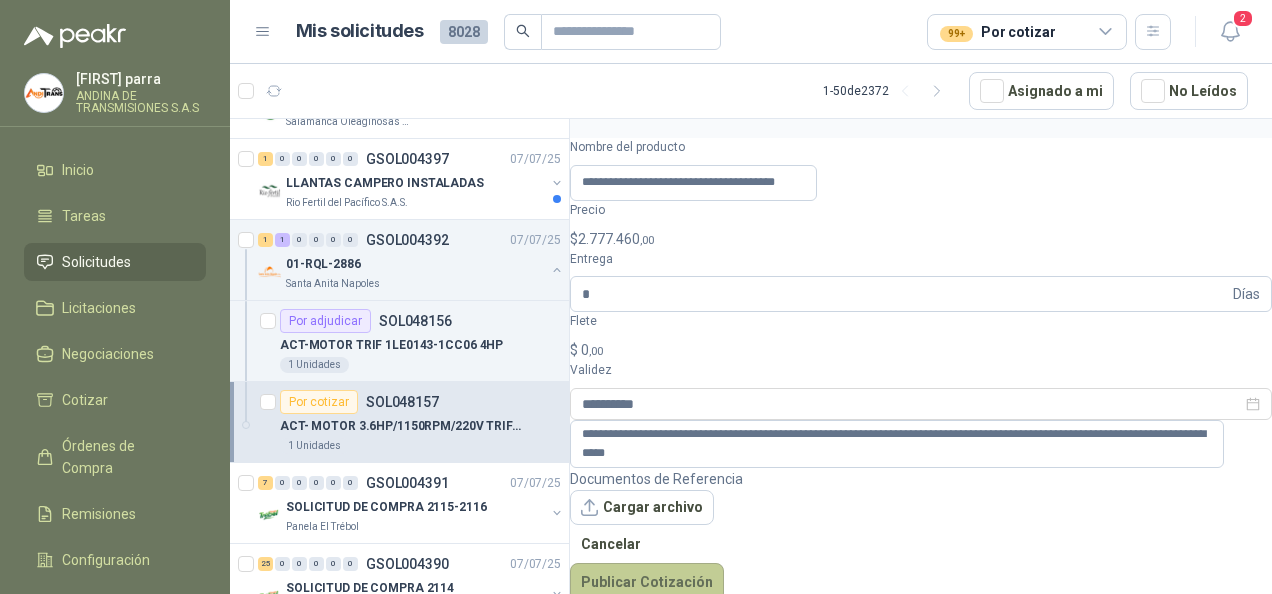 click on "Publicar Cotización" at bounding box center [647, 582] 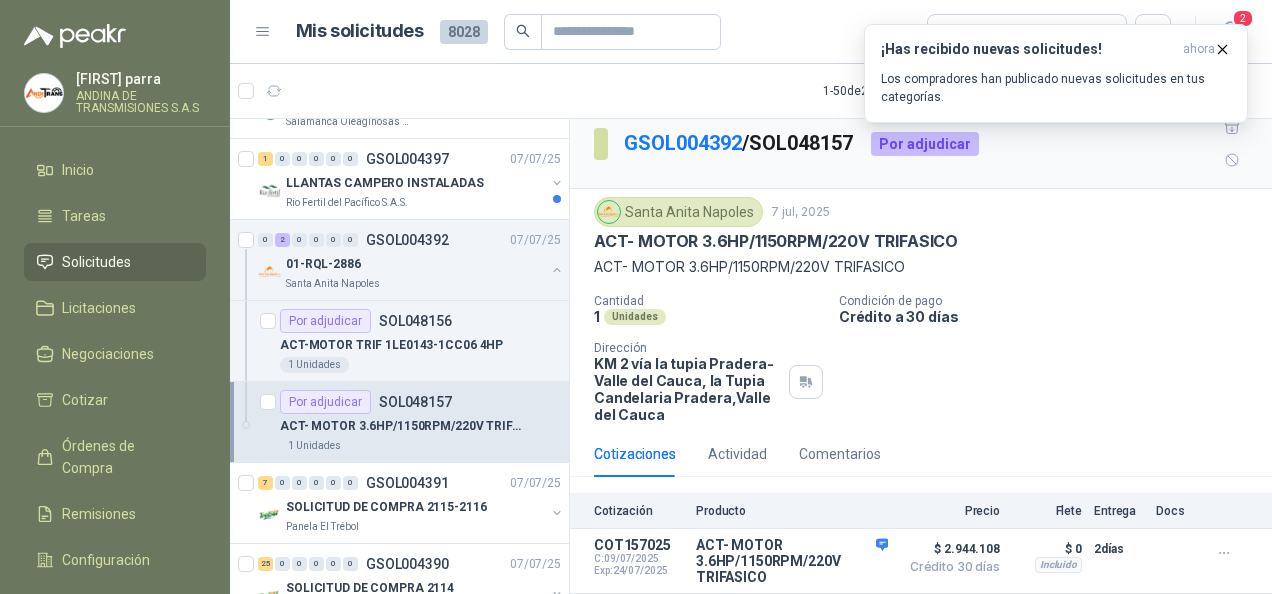 scroll, scrollTop: 0, scrollLeft: 0, axis: both 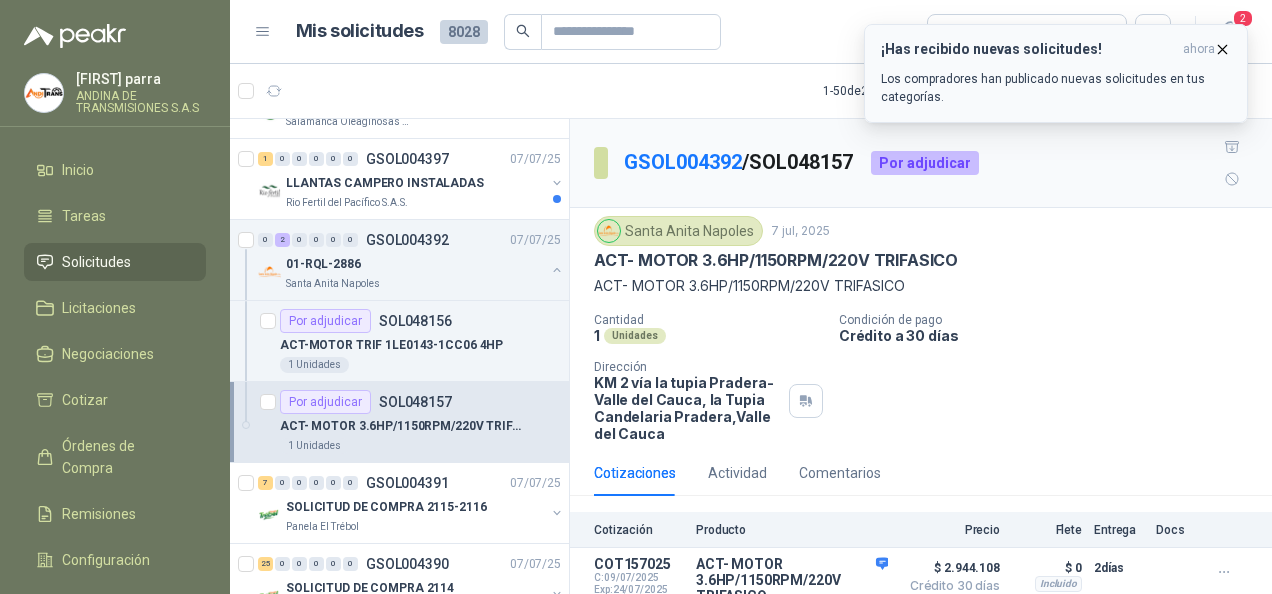 click at bounding box center (1223, 49) 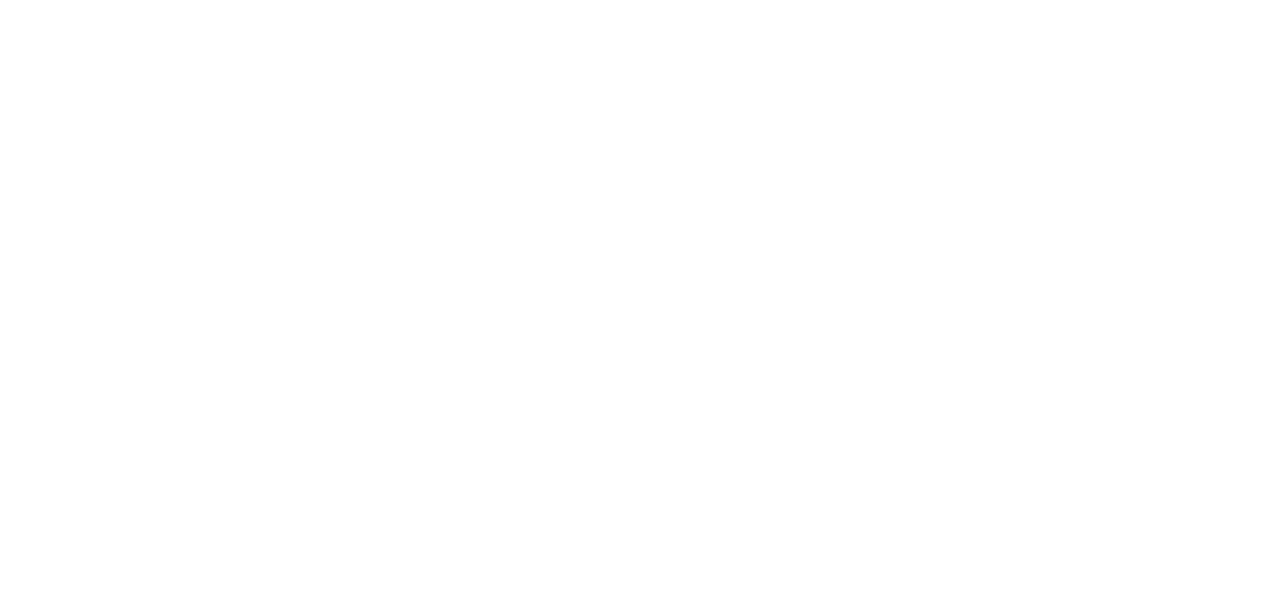scroll, scrollTop: 0, scrollLeft: 0, axis: both 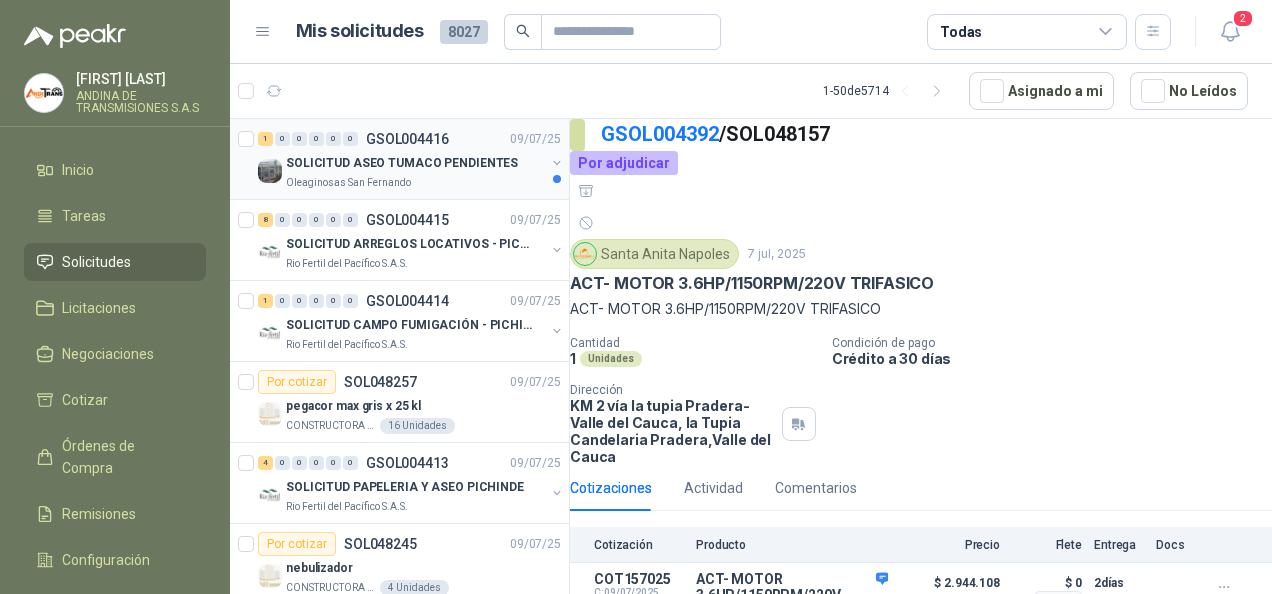 click on "SOLICITUD ASEO TUMACO PENDIENTES" at bounding box center [402, 163] 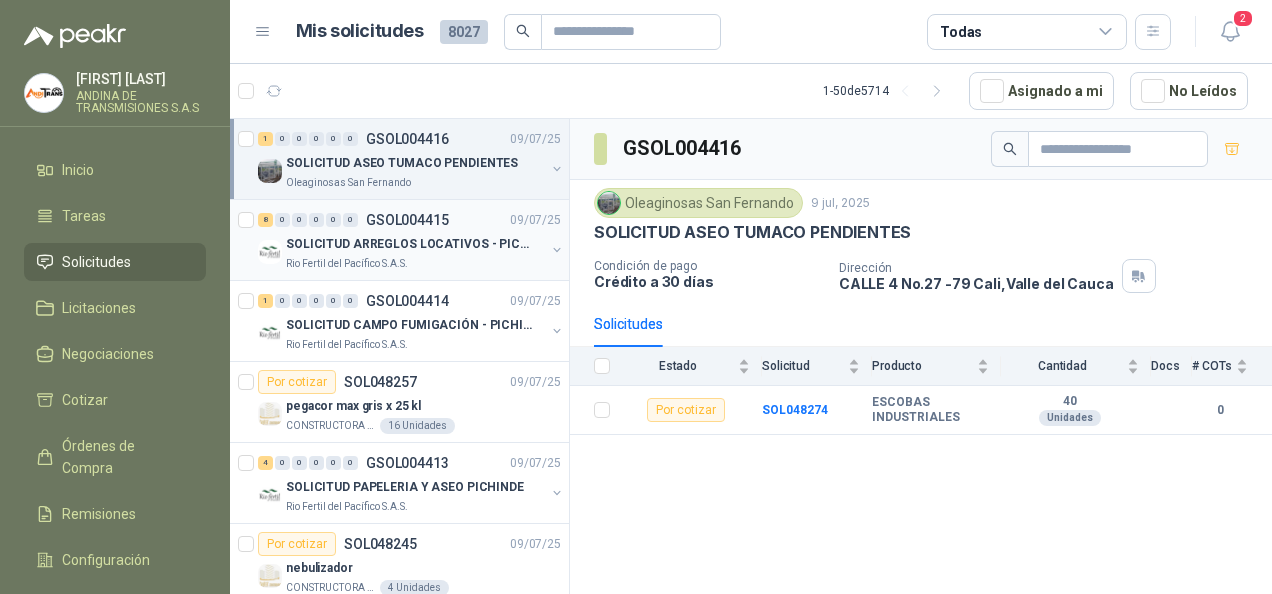 click on "GSOL004415" at bounding box center [407, 220] 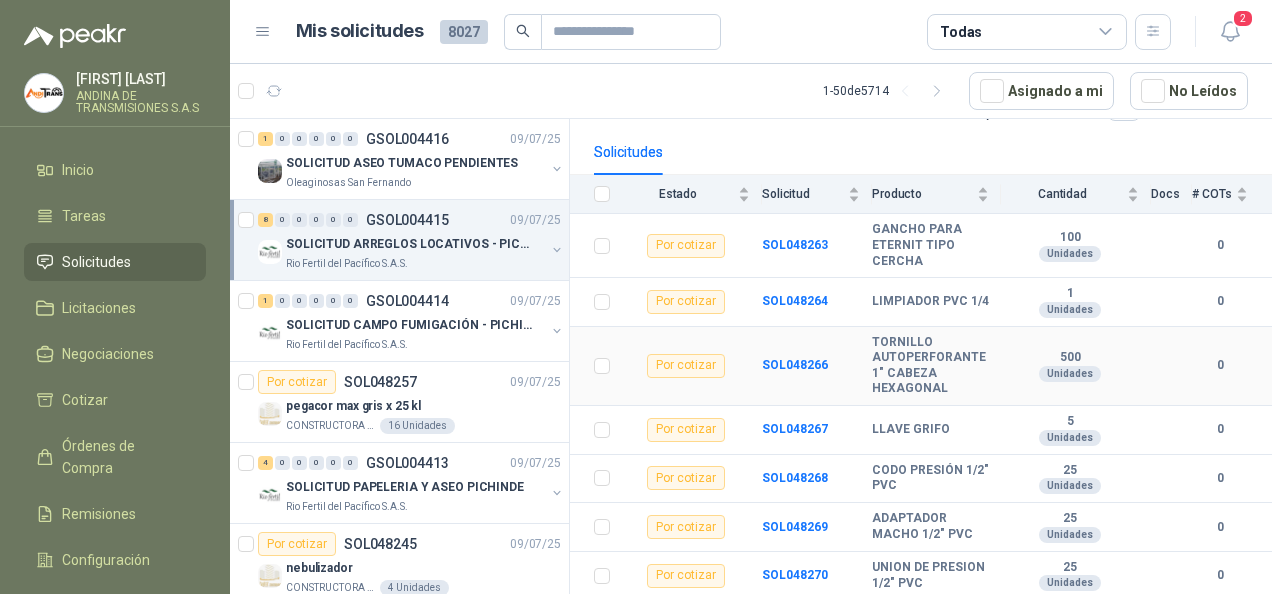 scroll, scrollTop: 216, scrollLeft: 0, axis: vertical 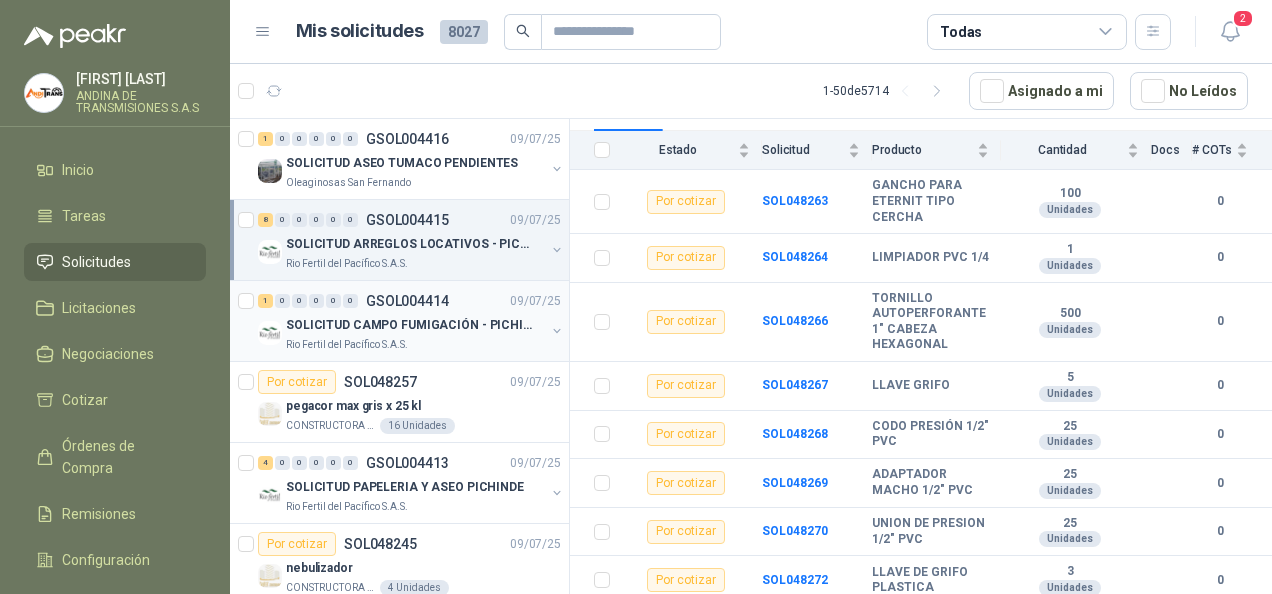 click on "1   0   0   0   0   0   GSOL004414 09/07/25" at bounding box center (411, 301) 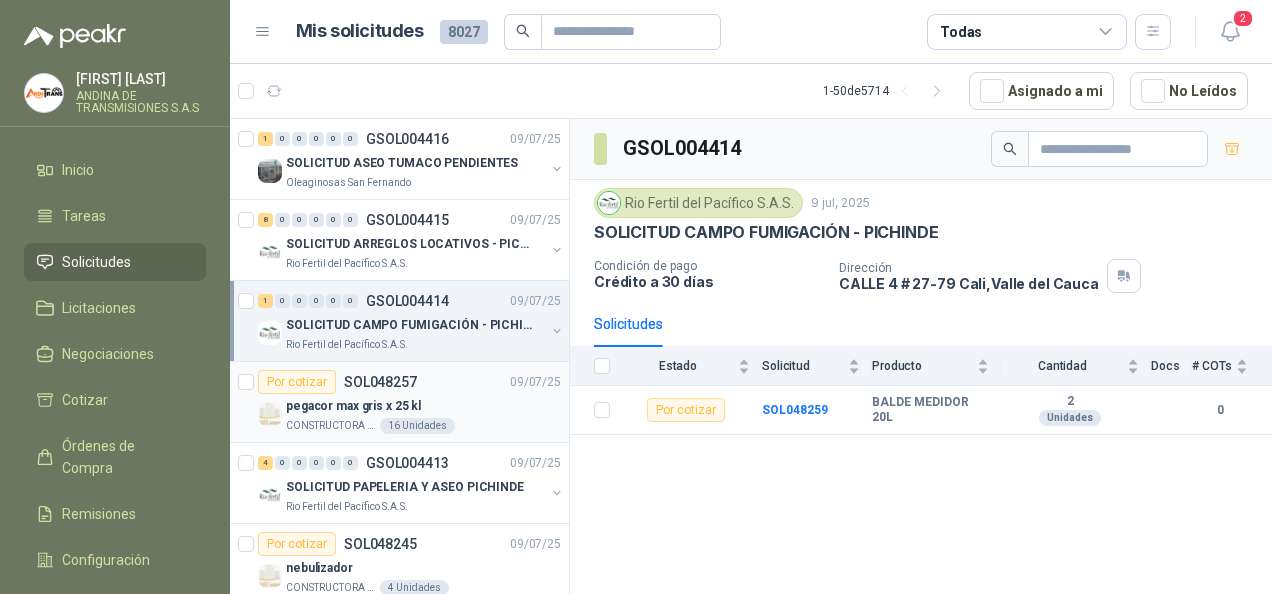 click on "pegacor max gris x 25 kl" at bounding box center (423, 406) 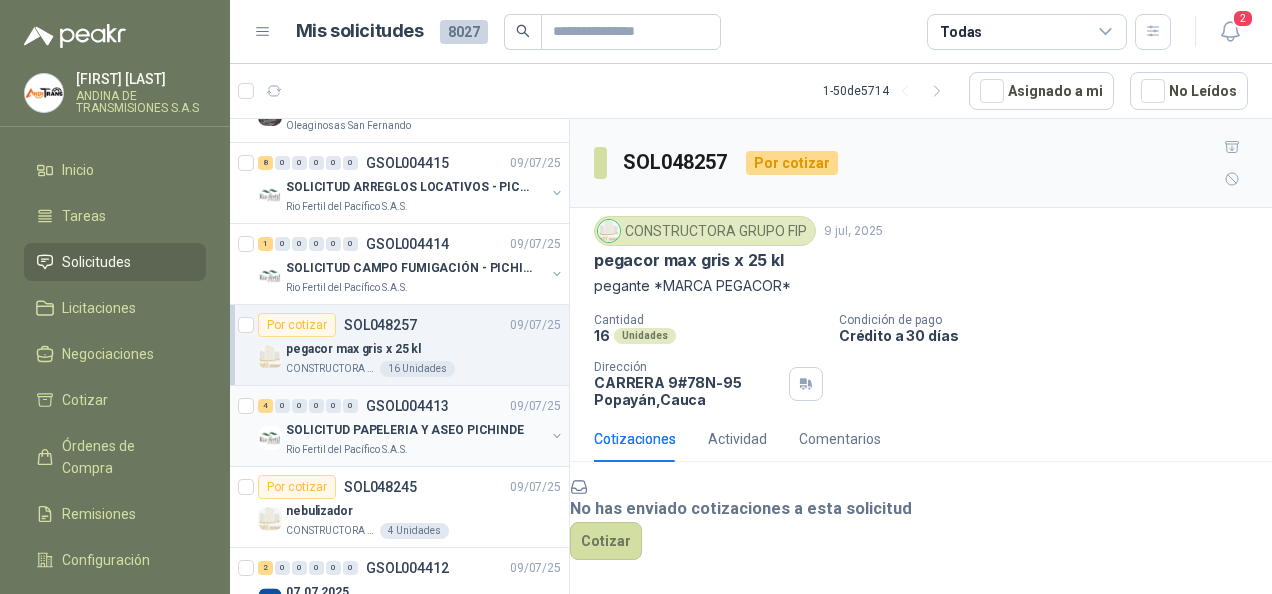 scroll, scrollTop: 100, scrollLeft: 0, axis: vertical 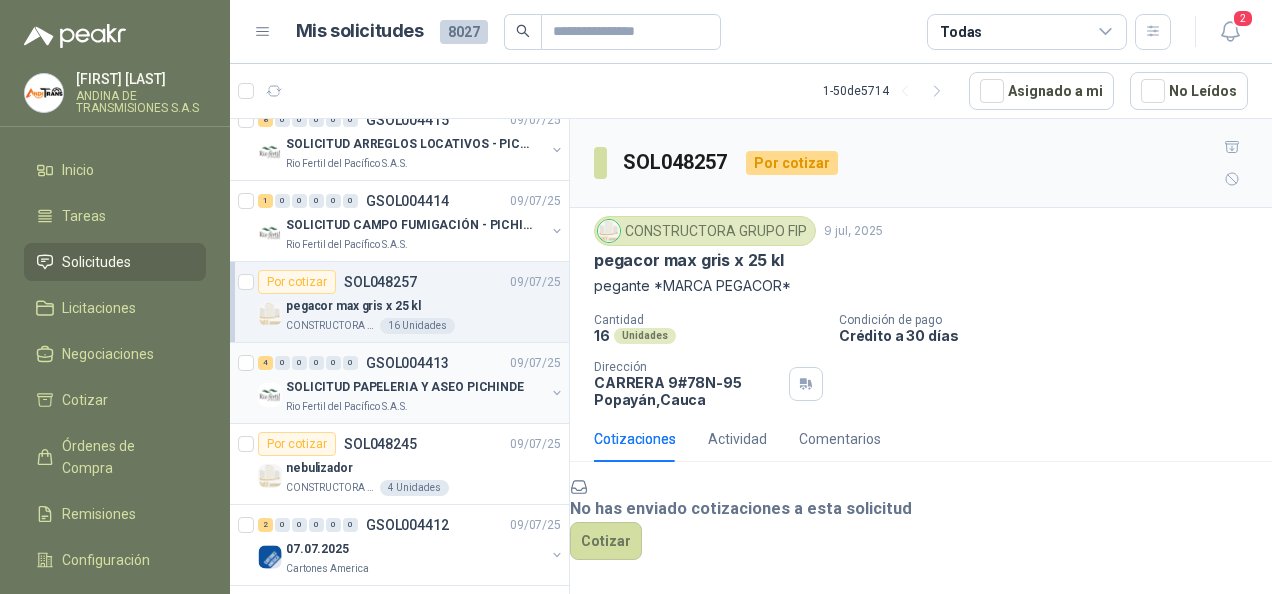 click on "SOLICITUD PAPELERIA Y ASEO PICHINDE" at bounding box center [415, 387] 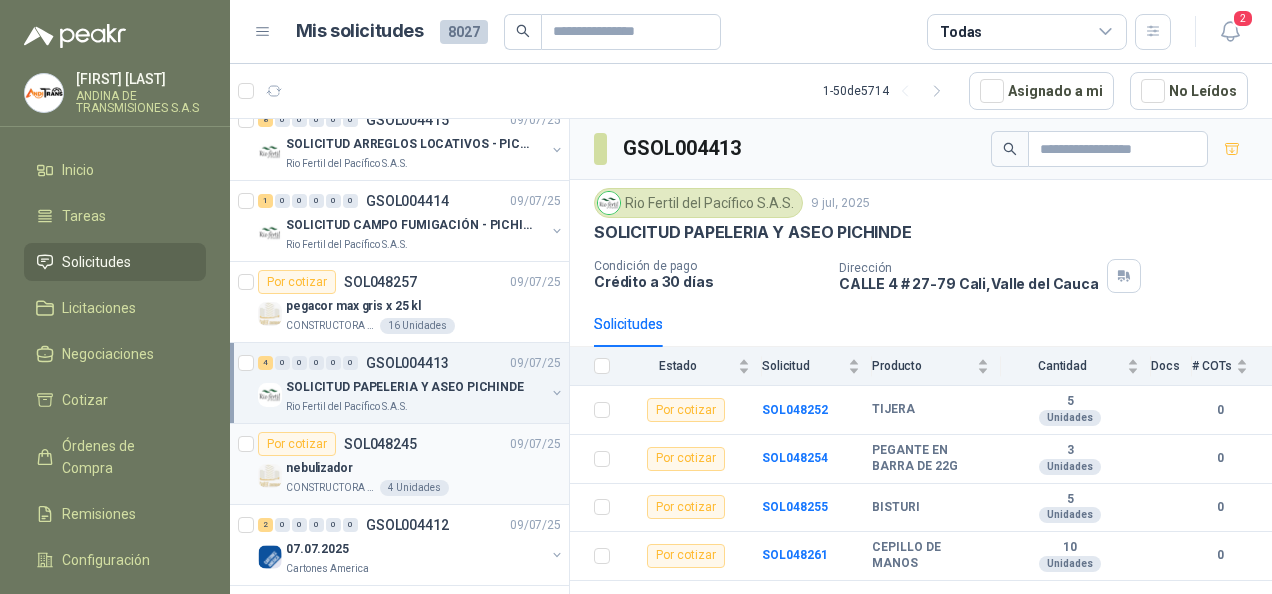 click on "nebulizador" at bounding box center [423, 468] 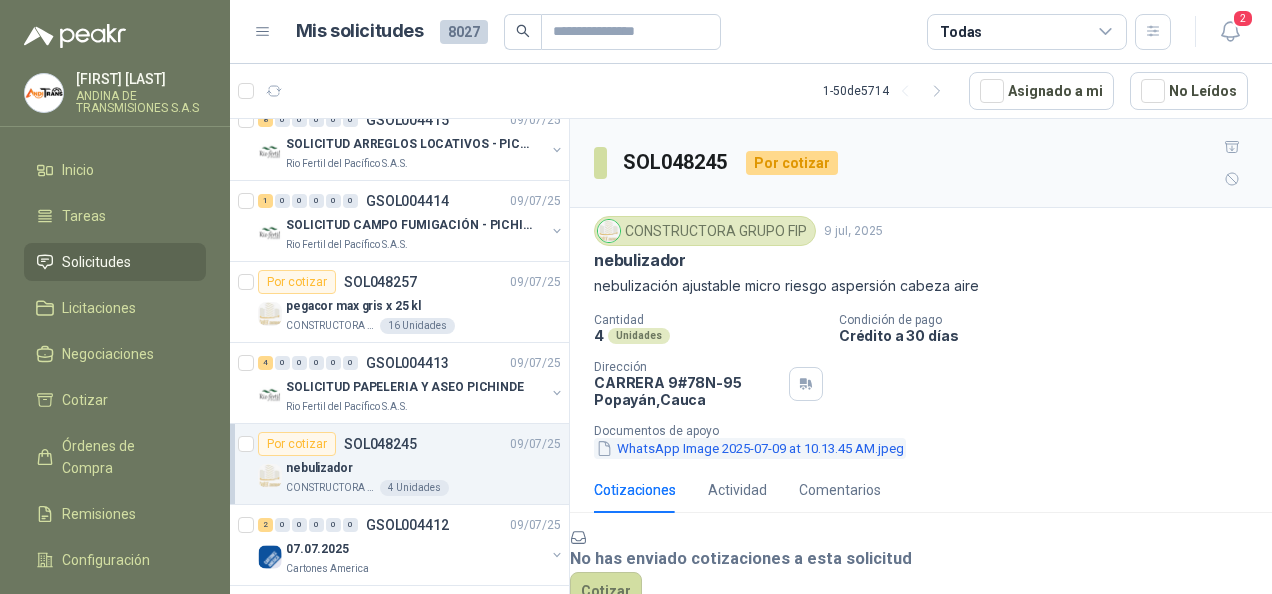click on "WhatsApp Image 2025-07-09 at 10.13.45 AM.jpeg" at bounding box center (750, 448) 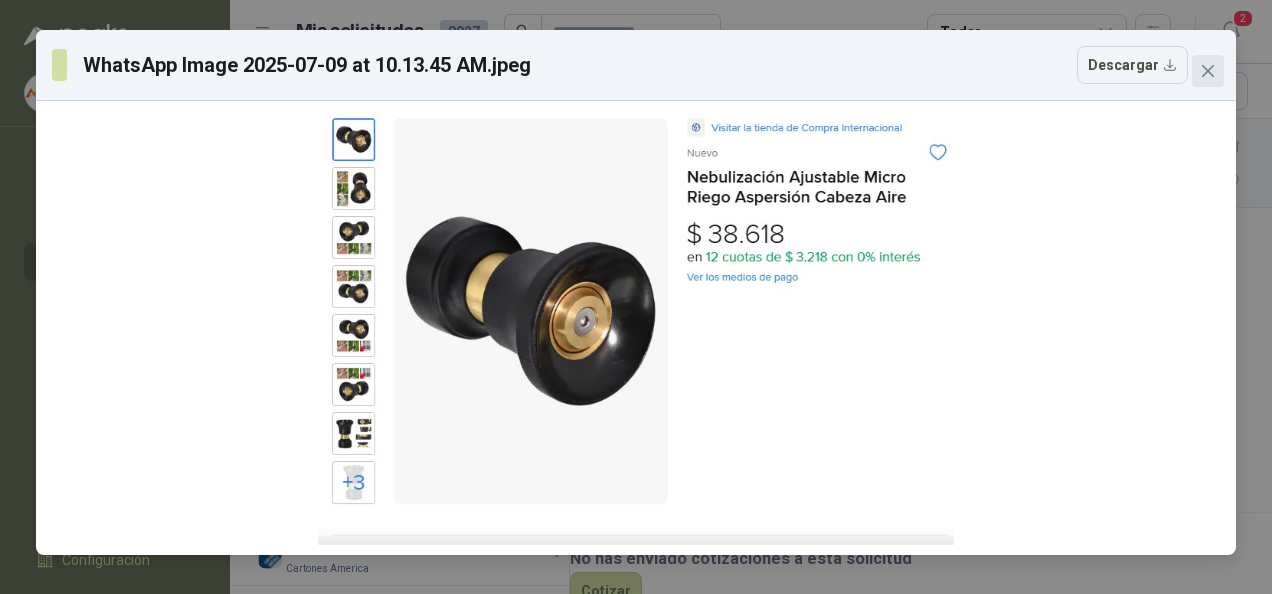 click at bounding box center (1208, 71) 